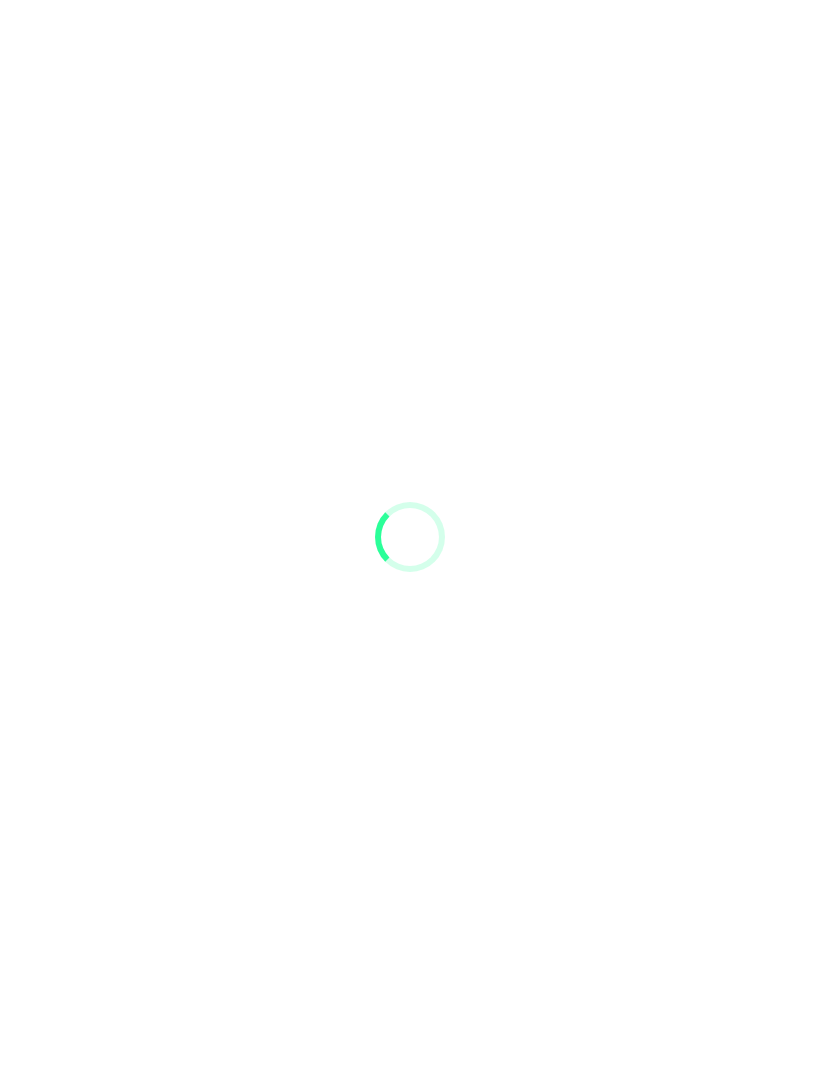 scroll, scrollTop: 0, scrollLeft: 0, axis: both 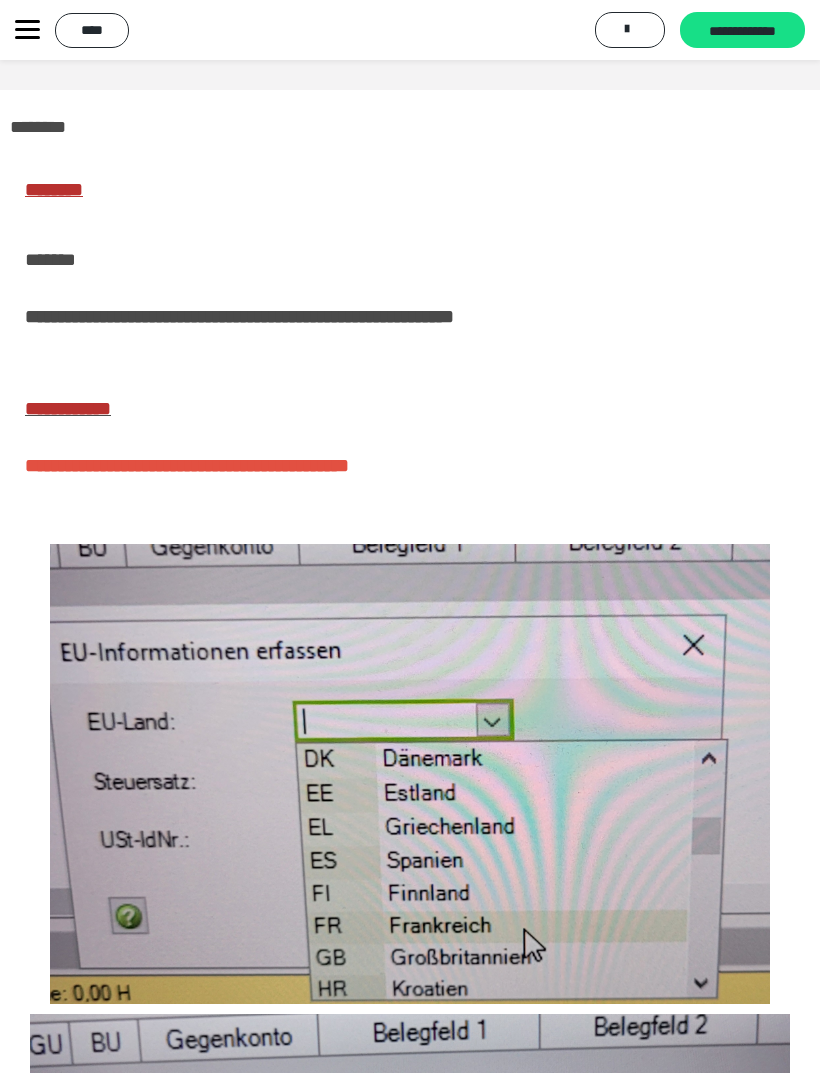 click on "**********" at bounding box center [87, 30] 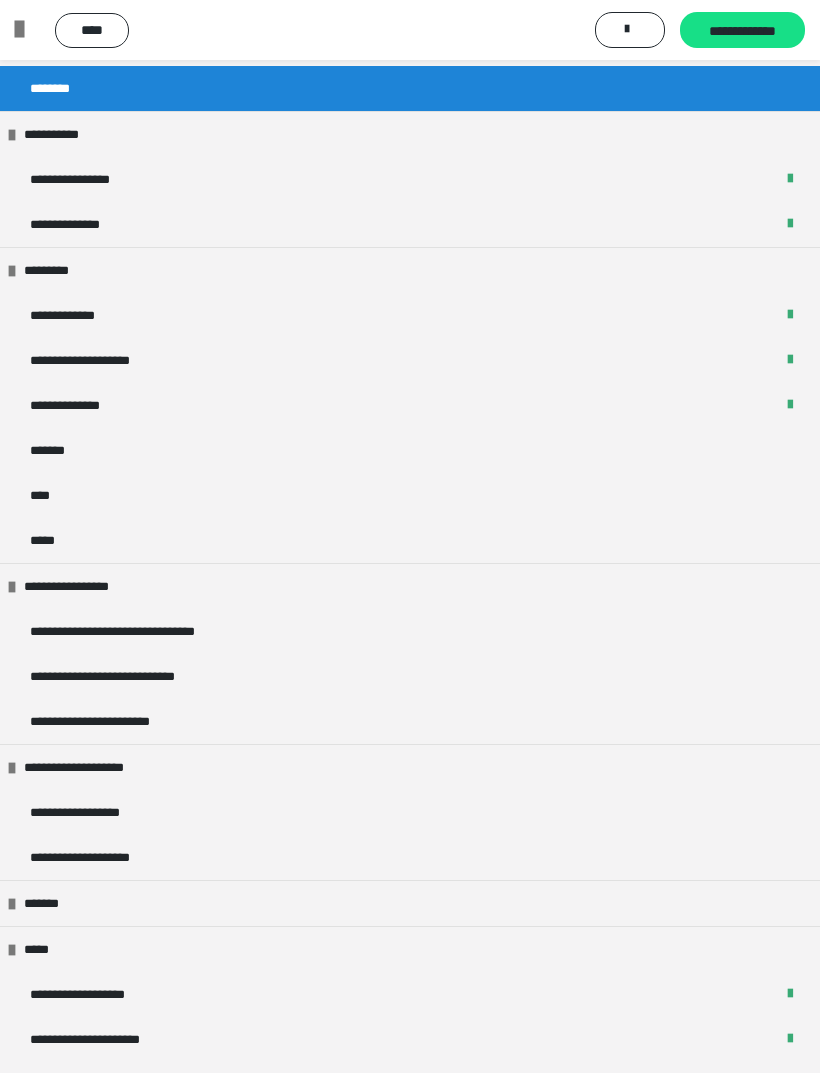scroll, scrollTop: 1424, scrollLeft: 0, axis: vertical 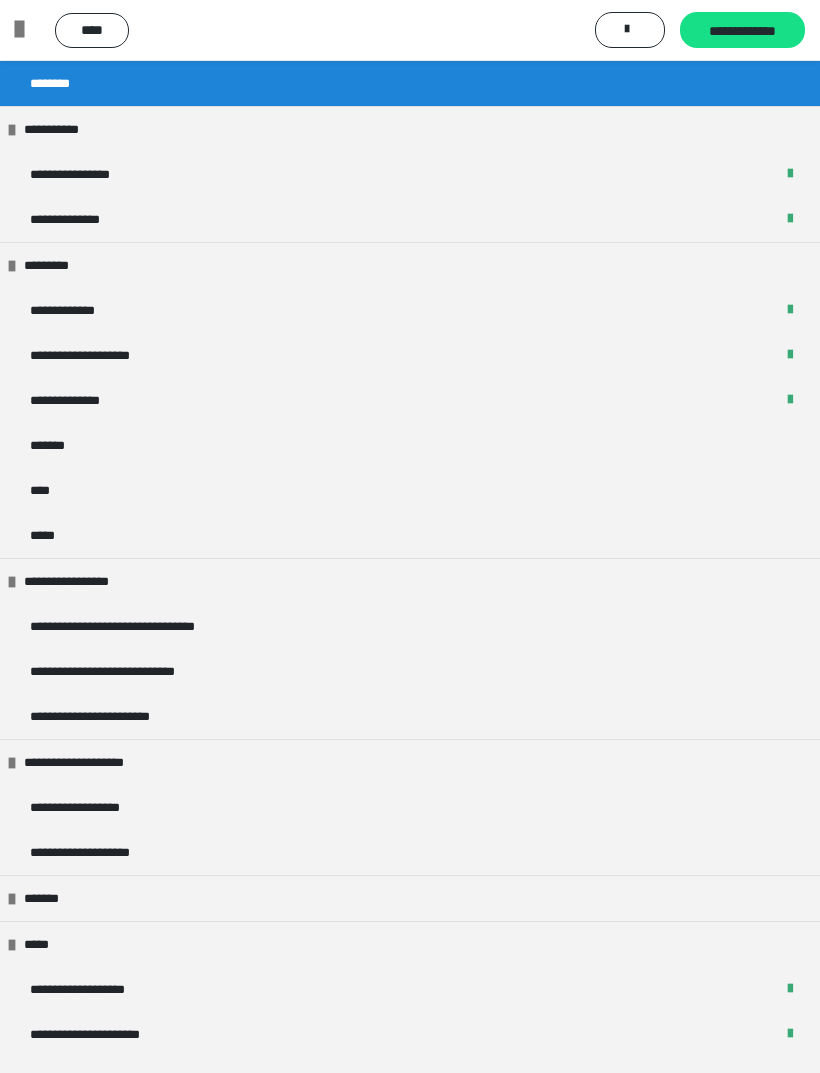 click on "**********" at bounding box center [150, 626] 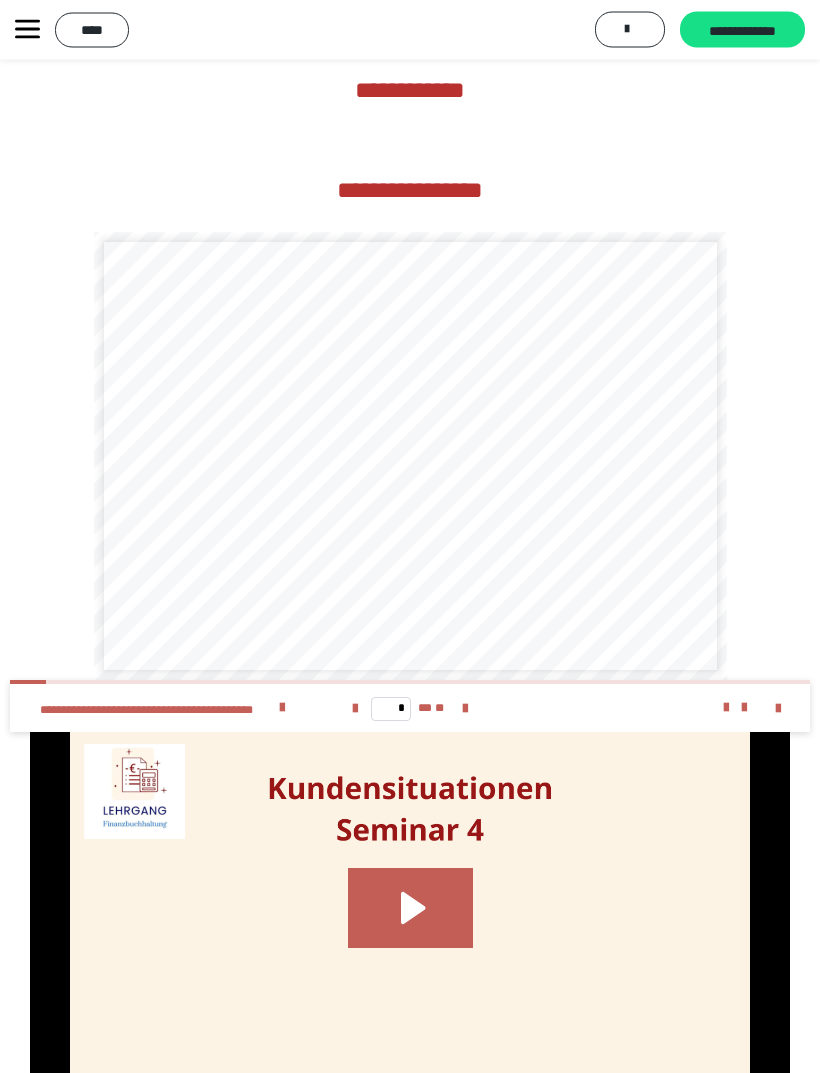 scroll, scrollTop: 4174, scrollLeft: 0, axis: vertical 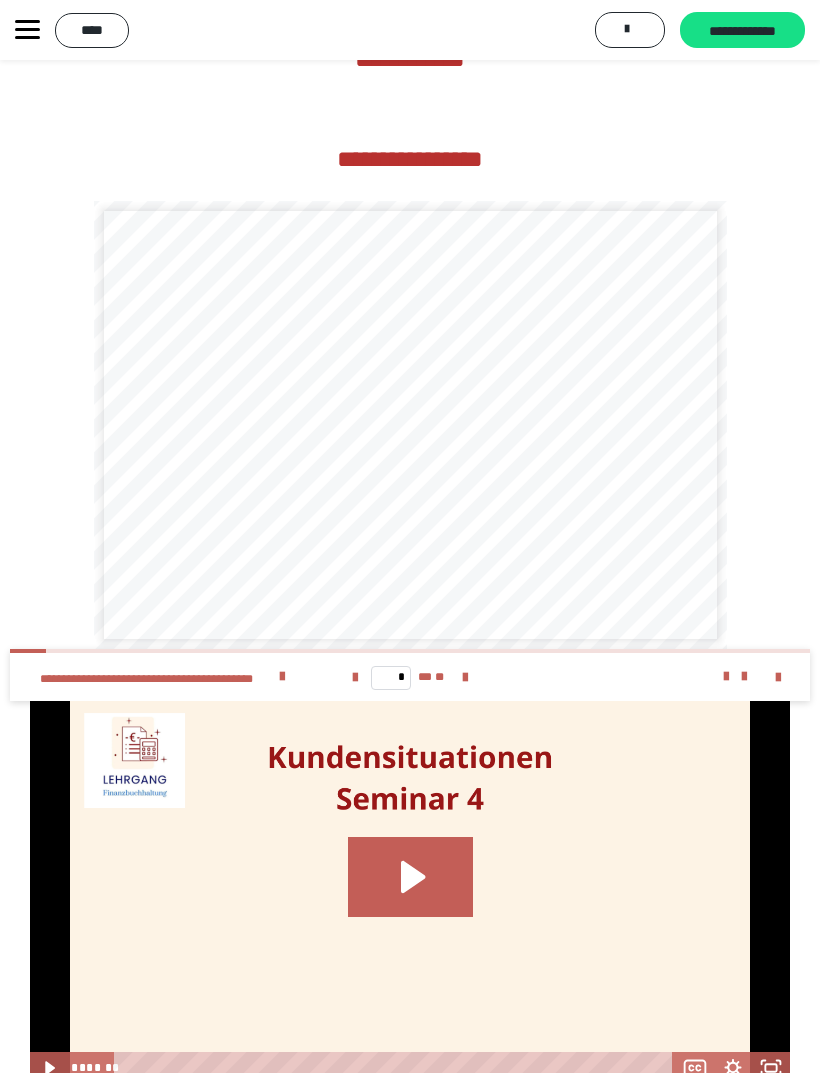 click 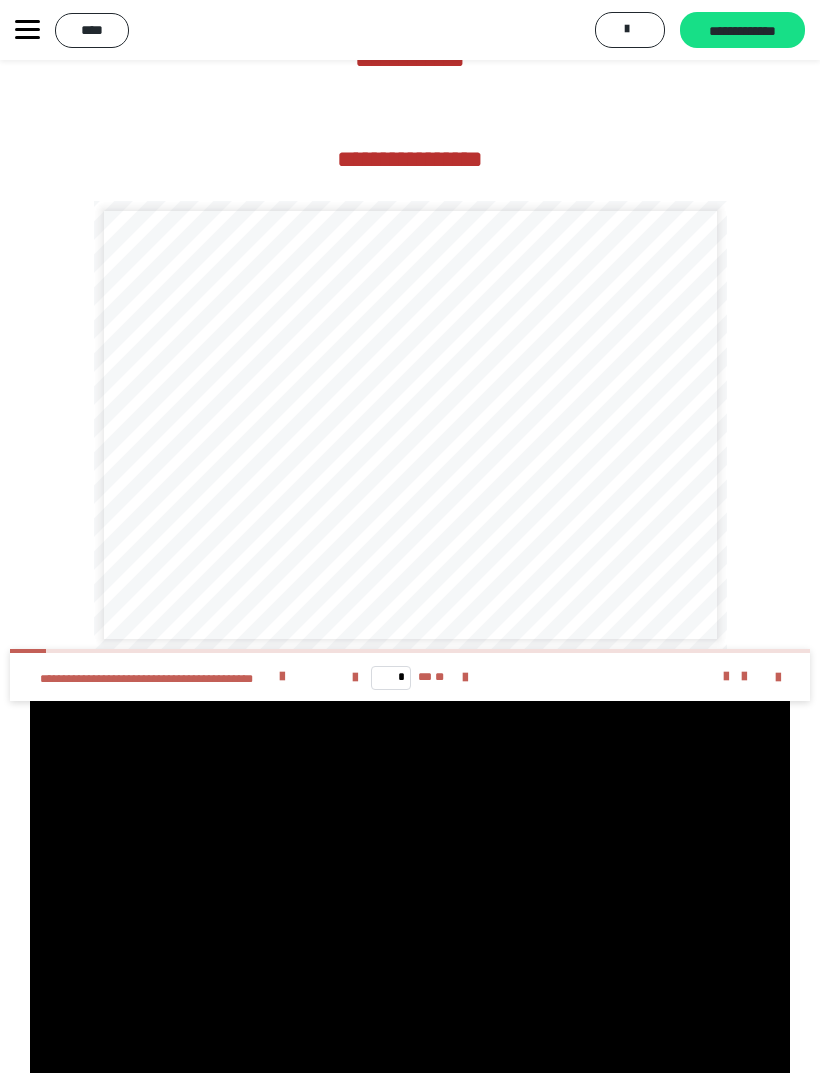 click at bounding box center [410, 892] 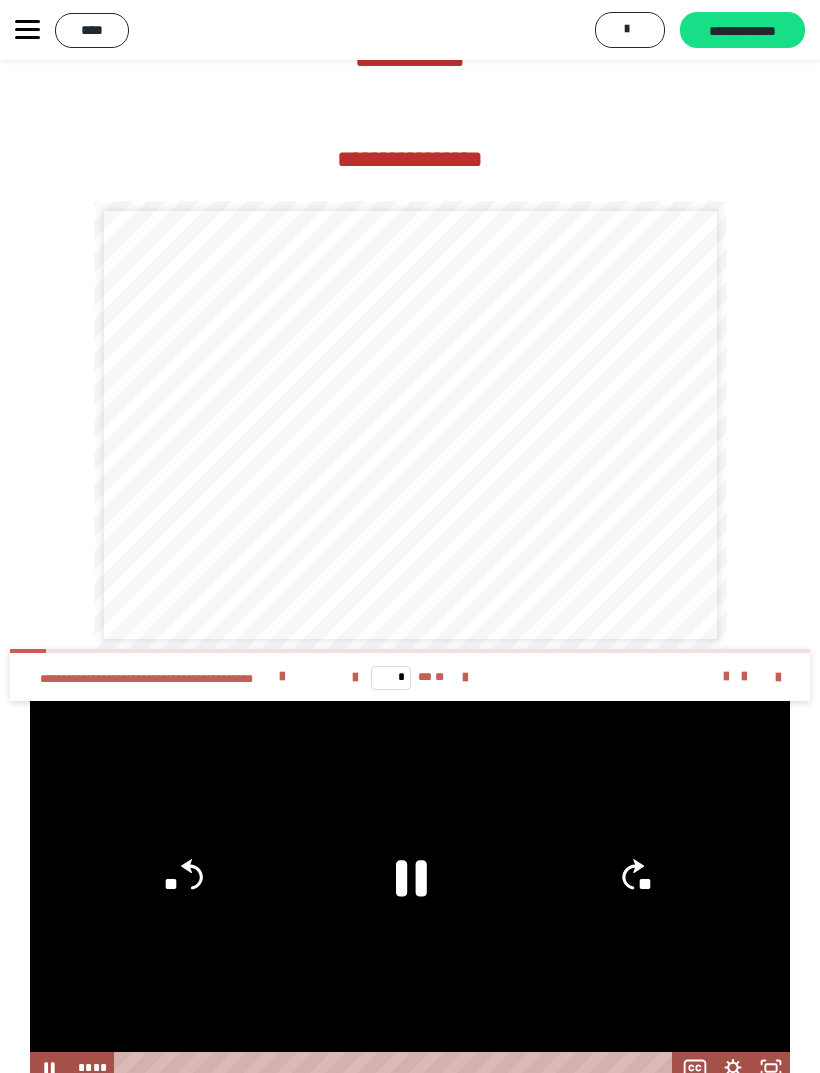 click 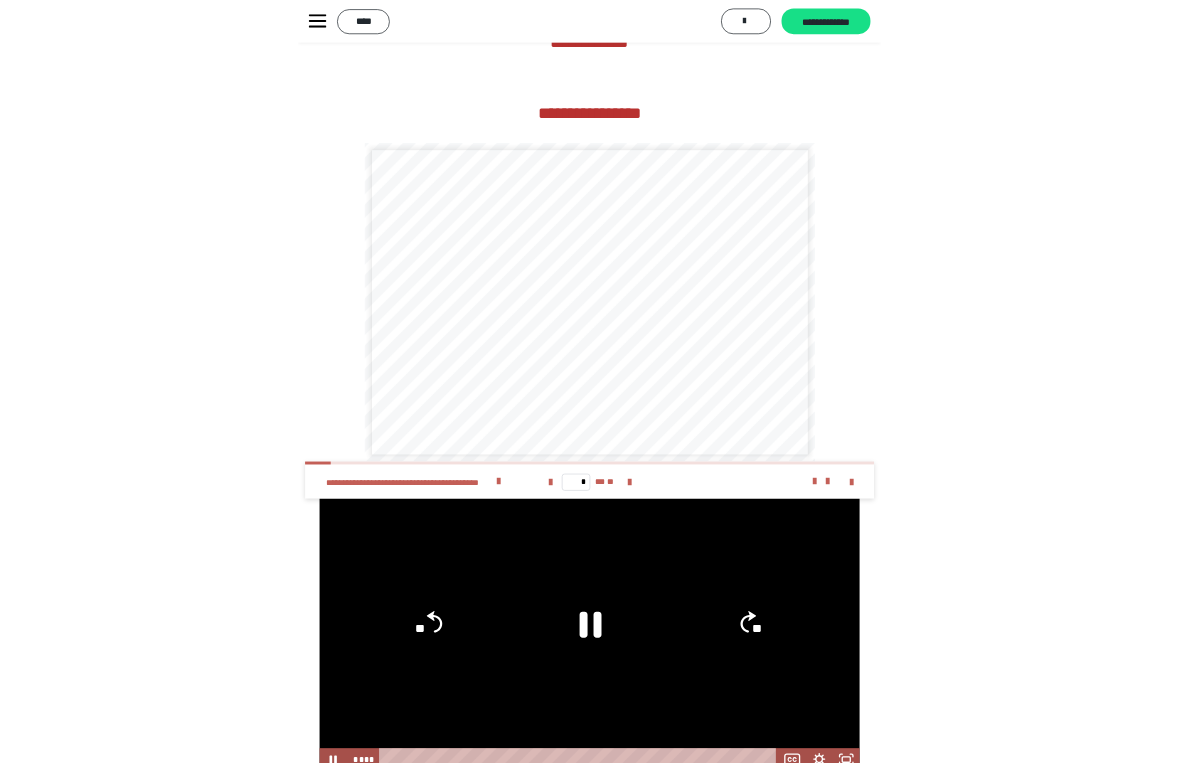 scroll, scrollTop: 24, scrollLeft: 0, axis: vertical 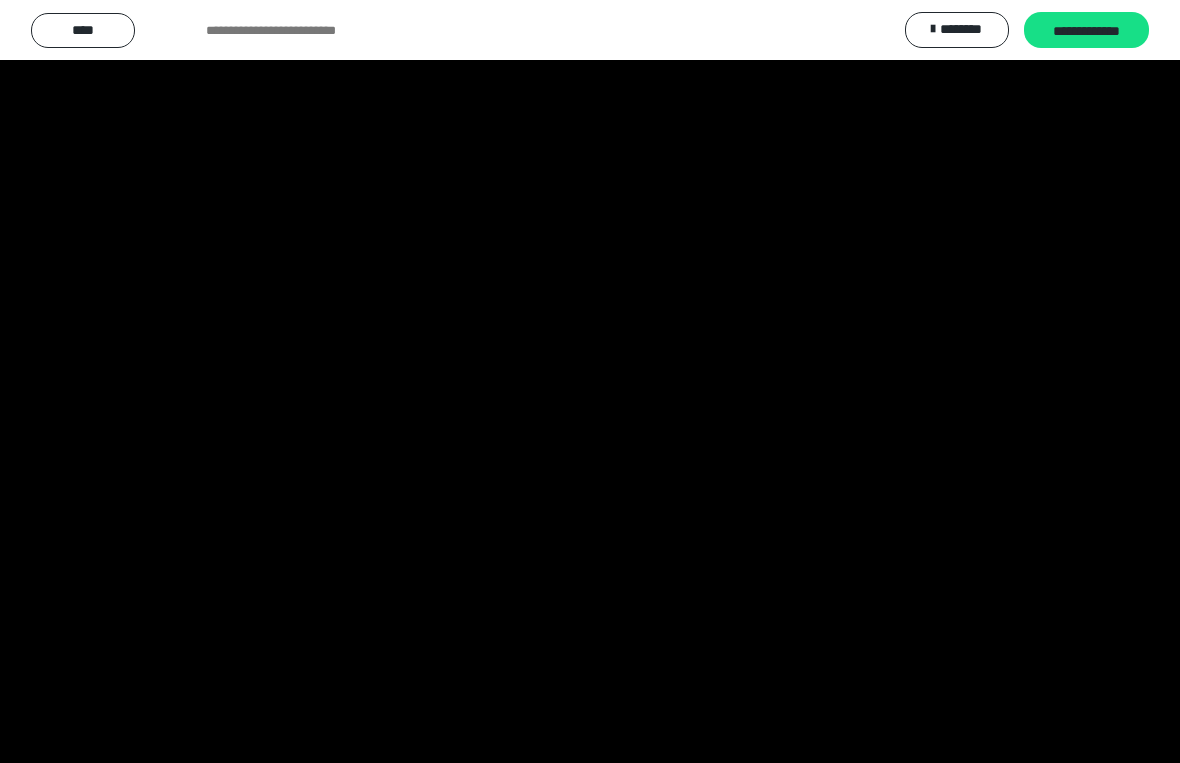 click at bounding box center [590, 381] 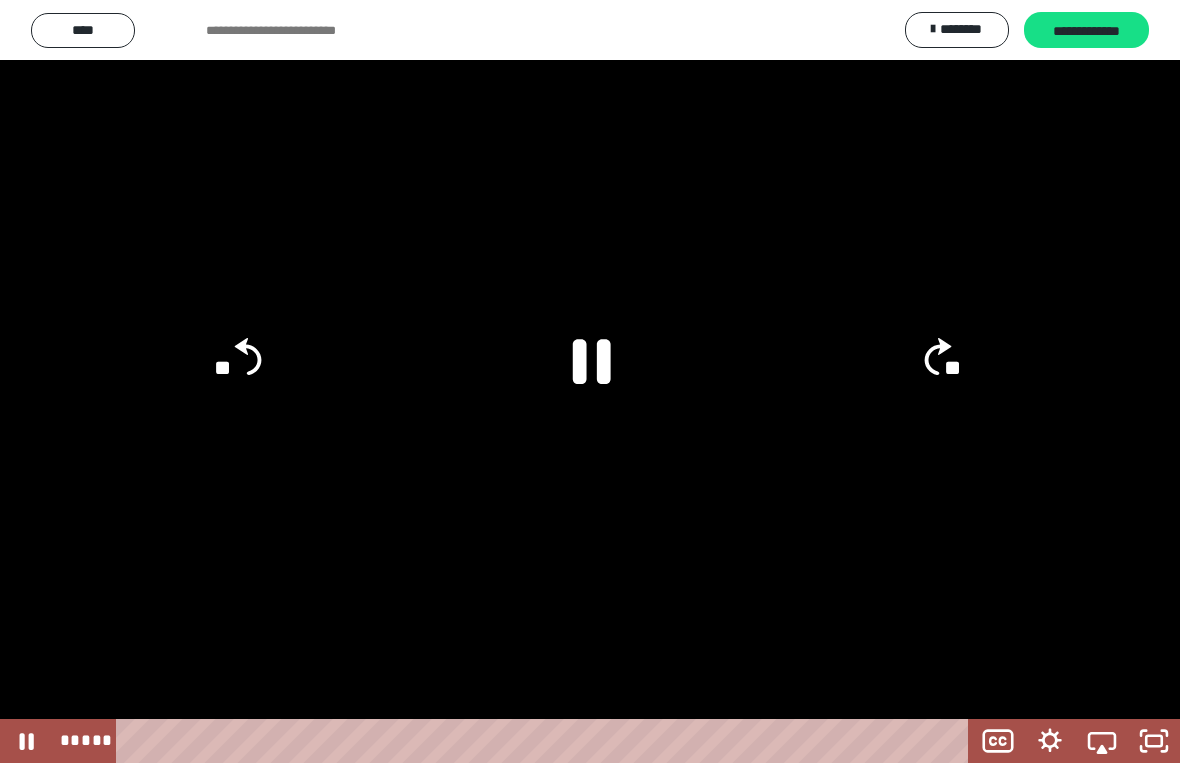 click 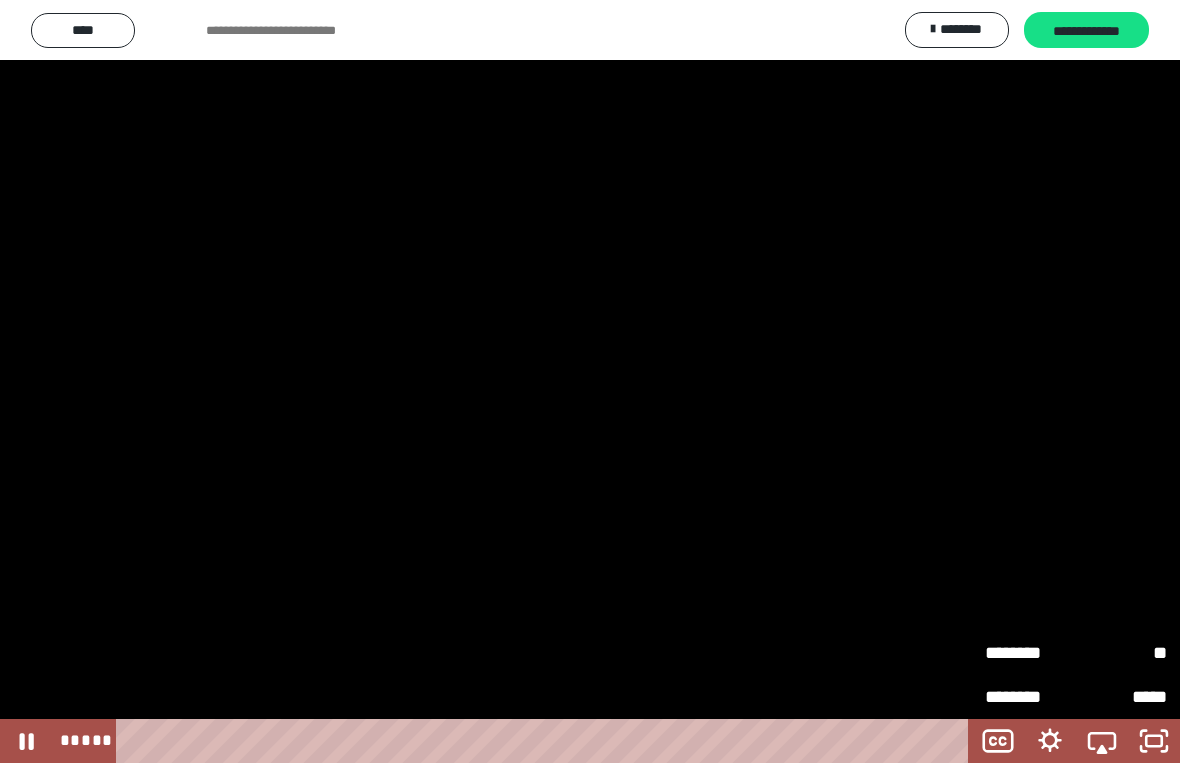 click on "**" at bounding box center [1121, 653] 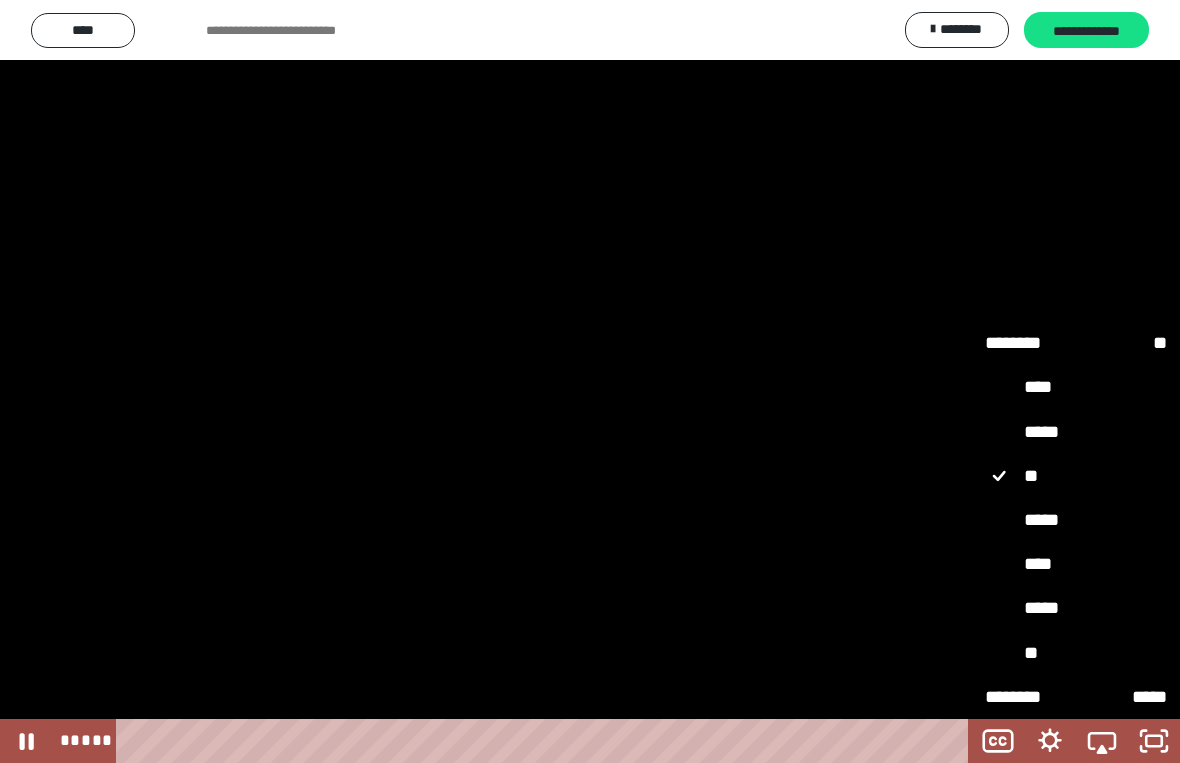 click on "*****" at bounding box center (1076, 520) 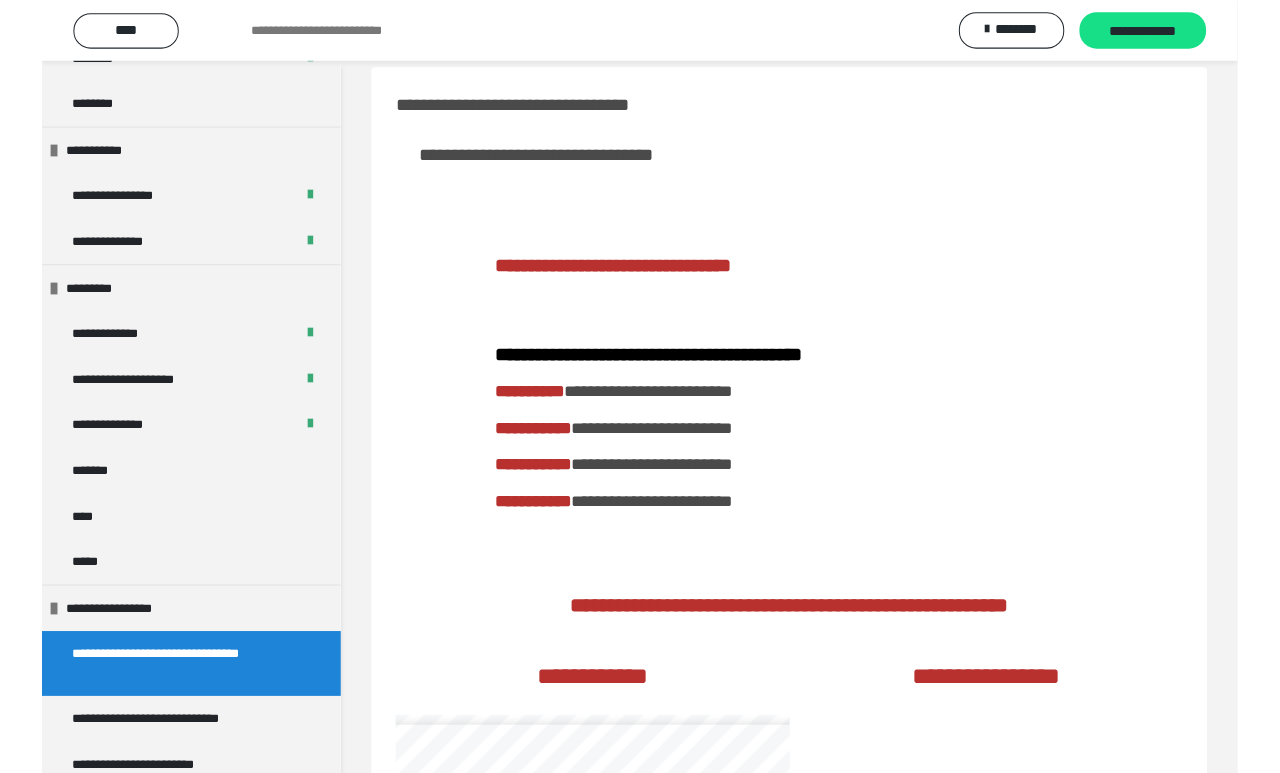 scroll, scrollTop: 2518, scrollLeft: 0, axis: vertical 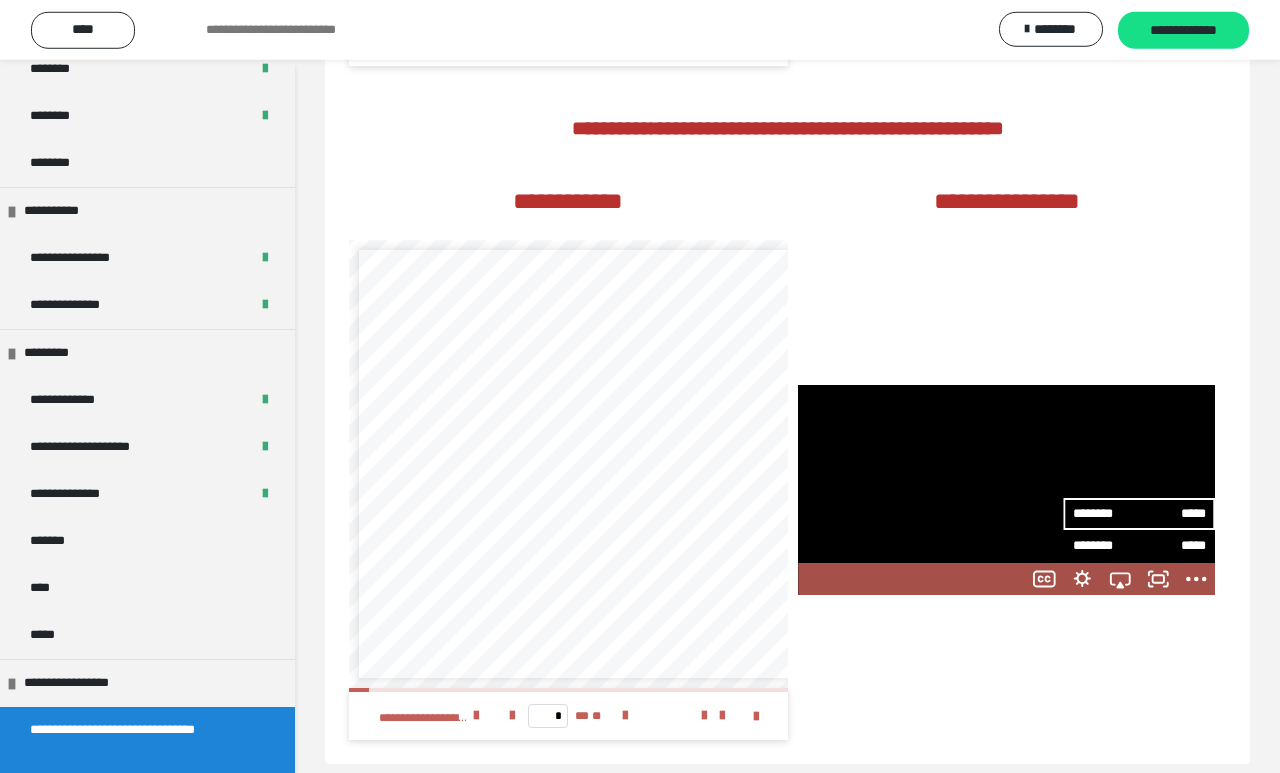 click 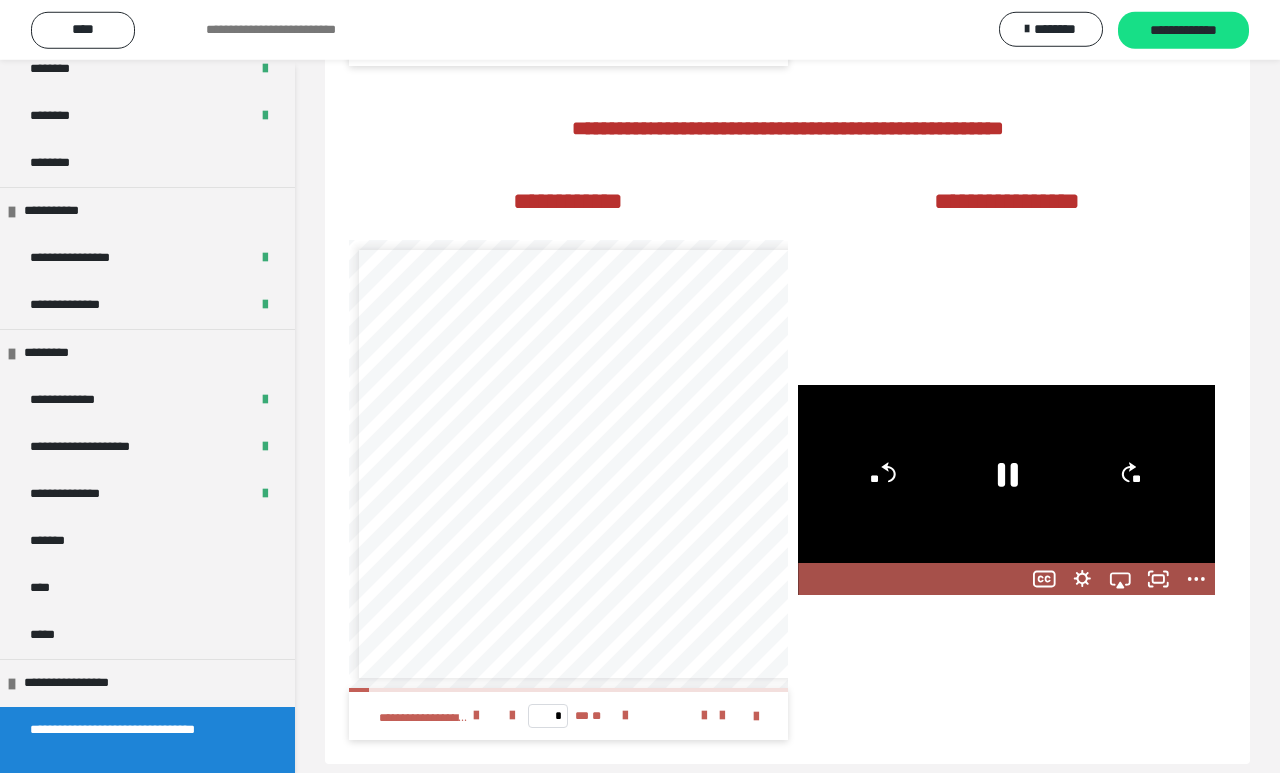 click 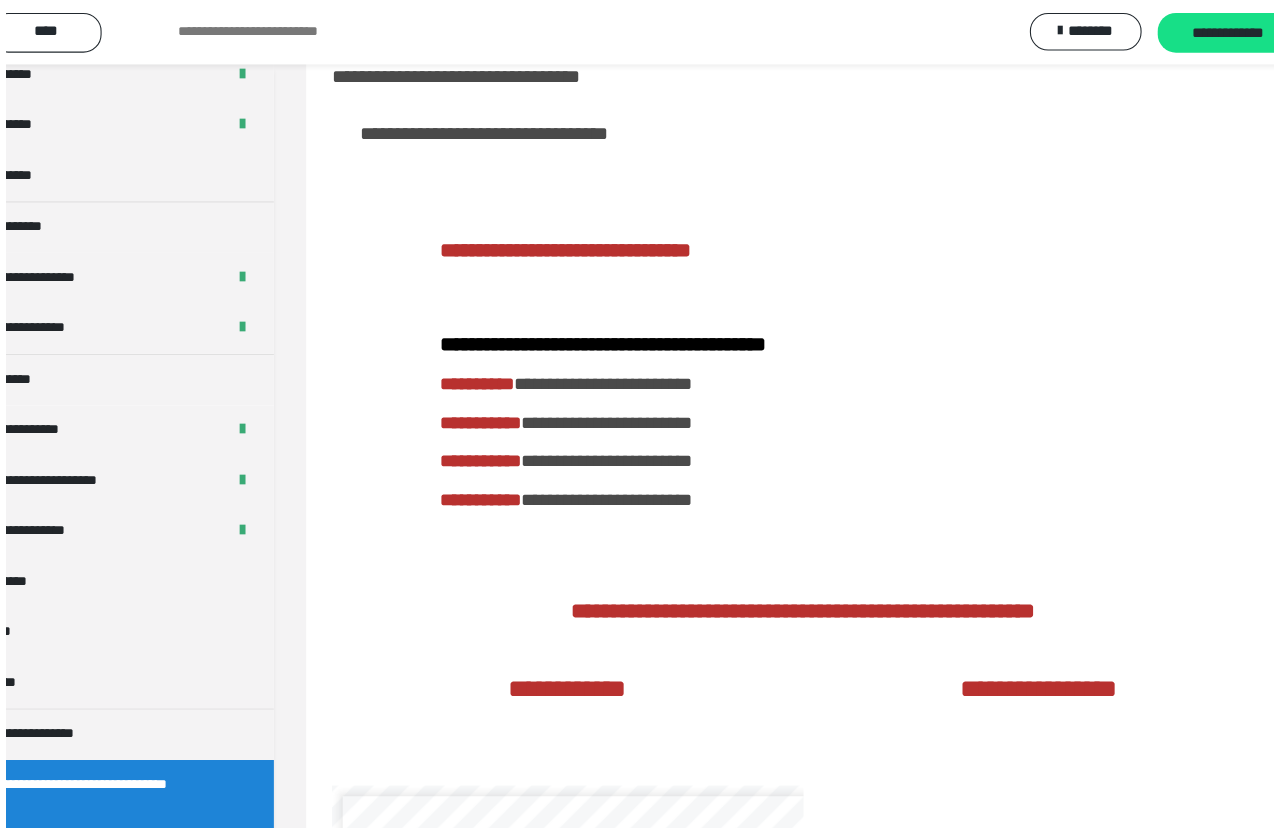 scroll, scrollTop: 24, scrollLeft: 0, axis: vertical 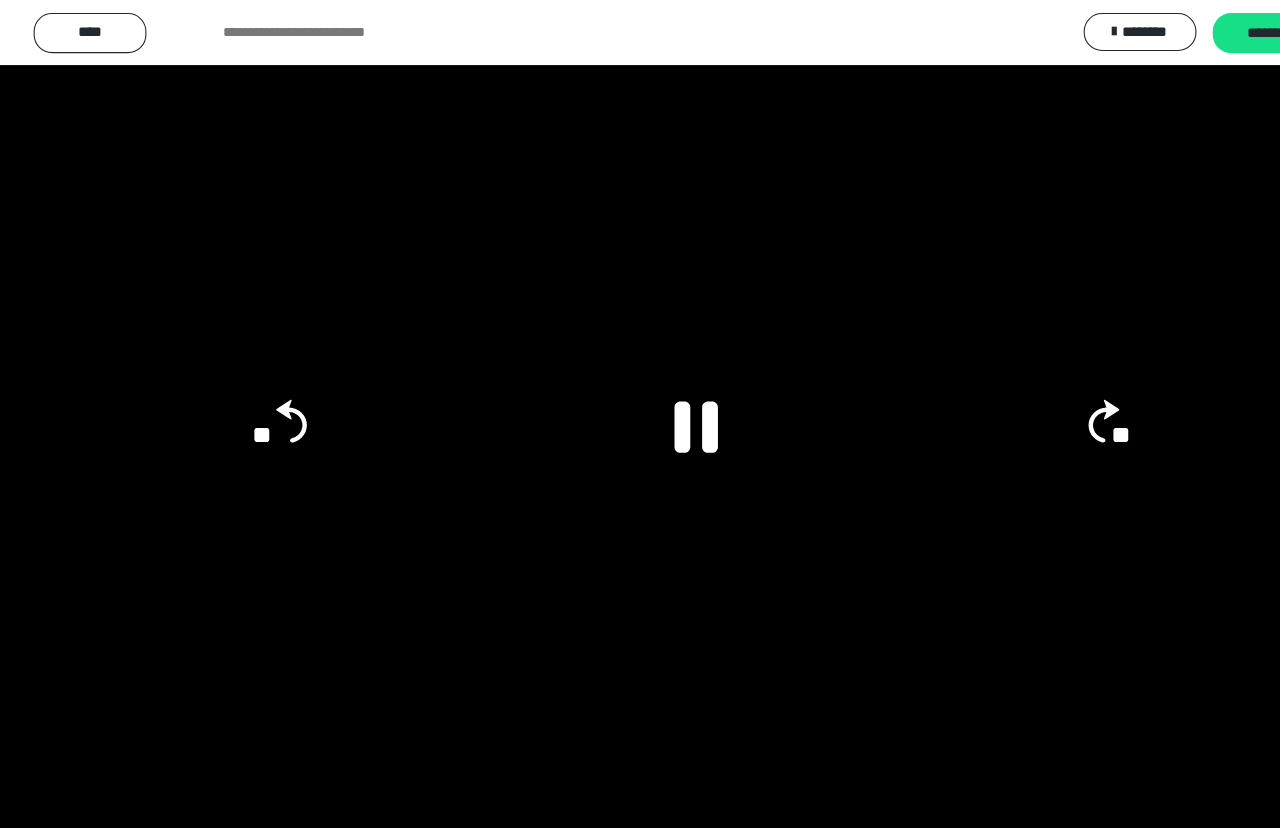click at bounding box center (640, 414) 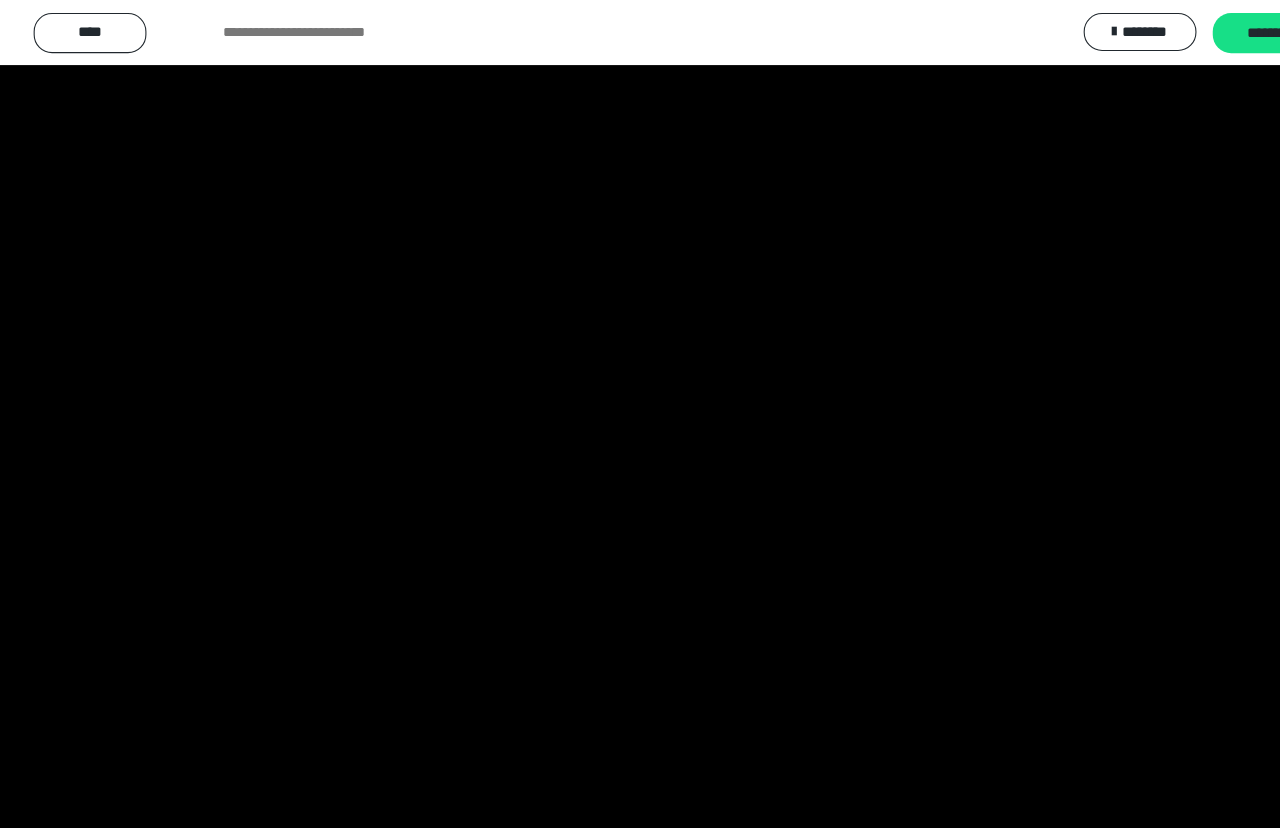 click at bounding box center [640, 414] 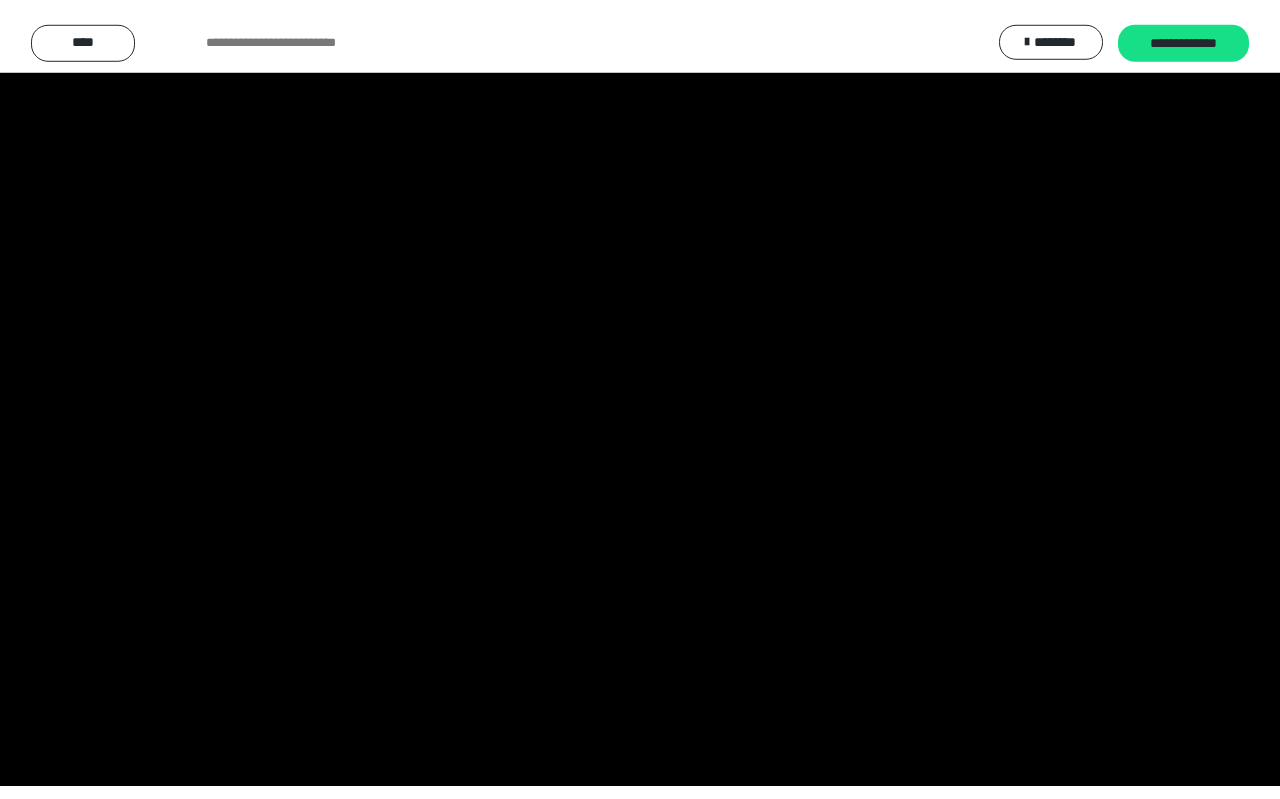 scroll, scrollTop: 2513, scrollLeft: 0, axis: vertical 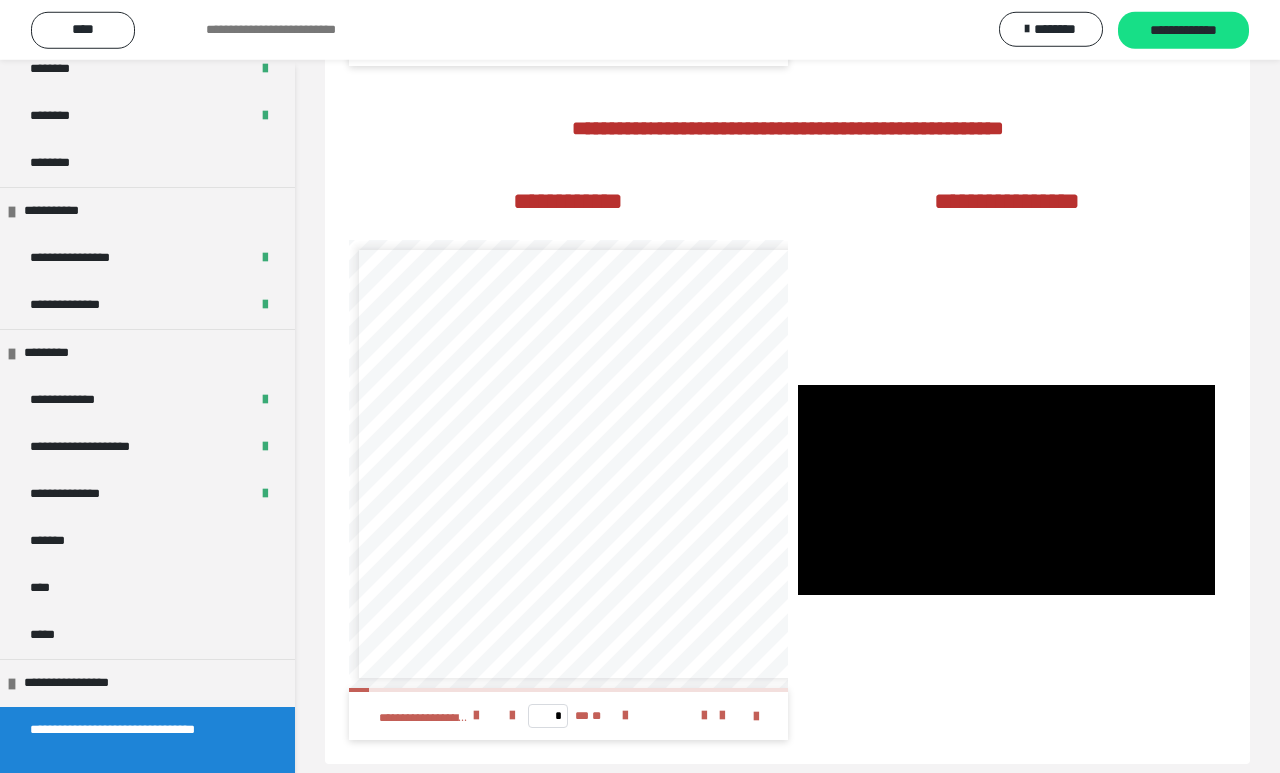 click at bounding box center (1006, 490) 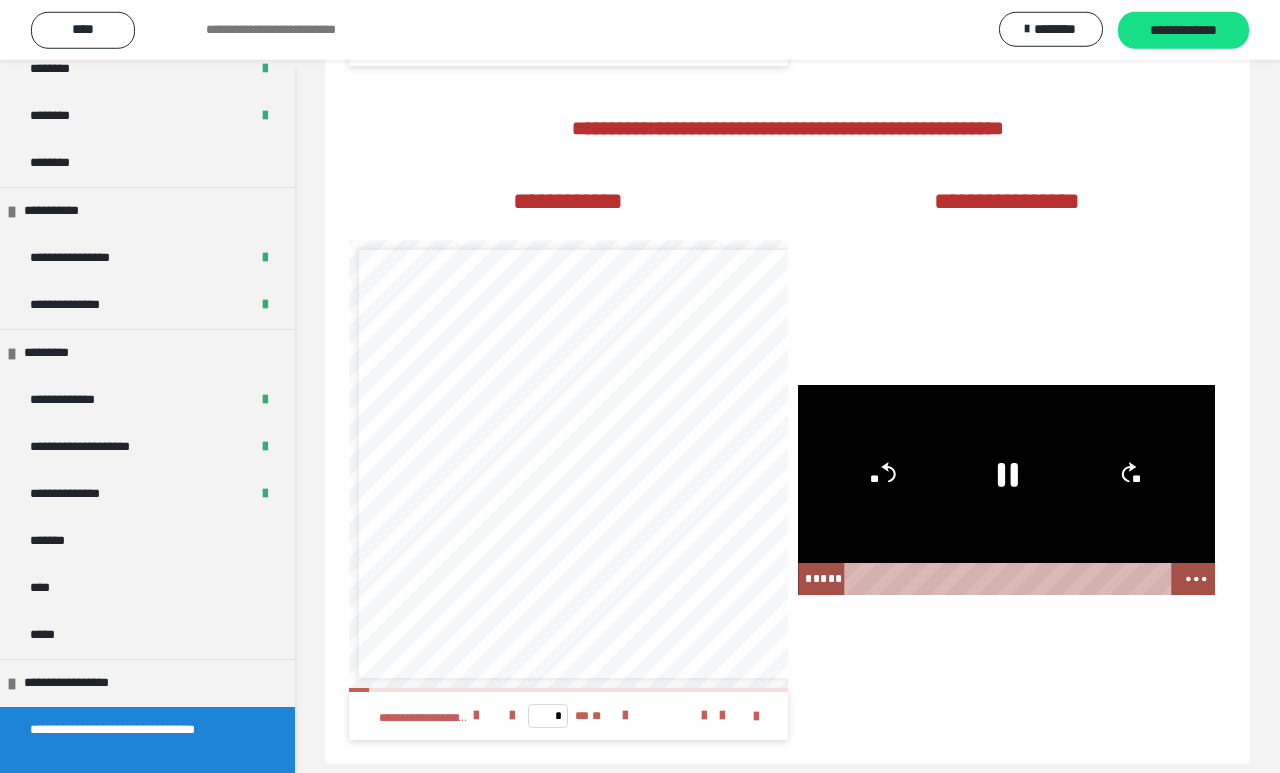 click 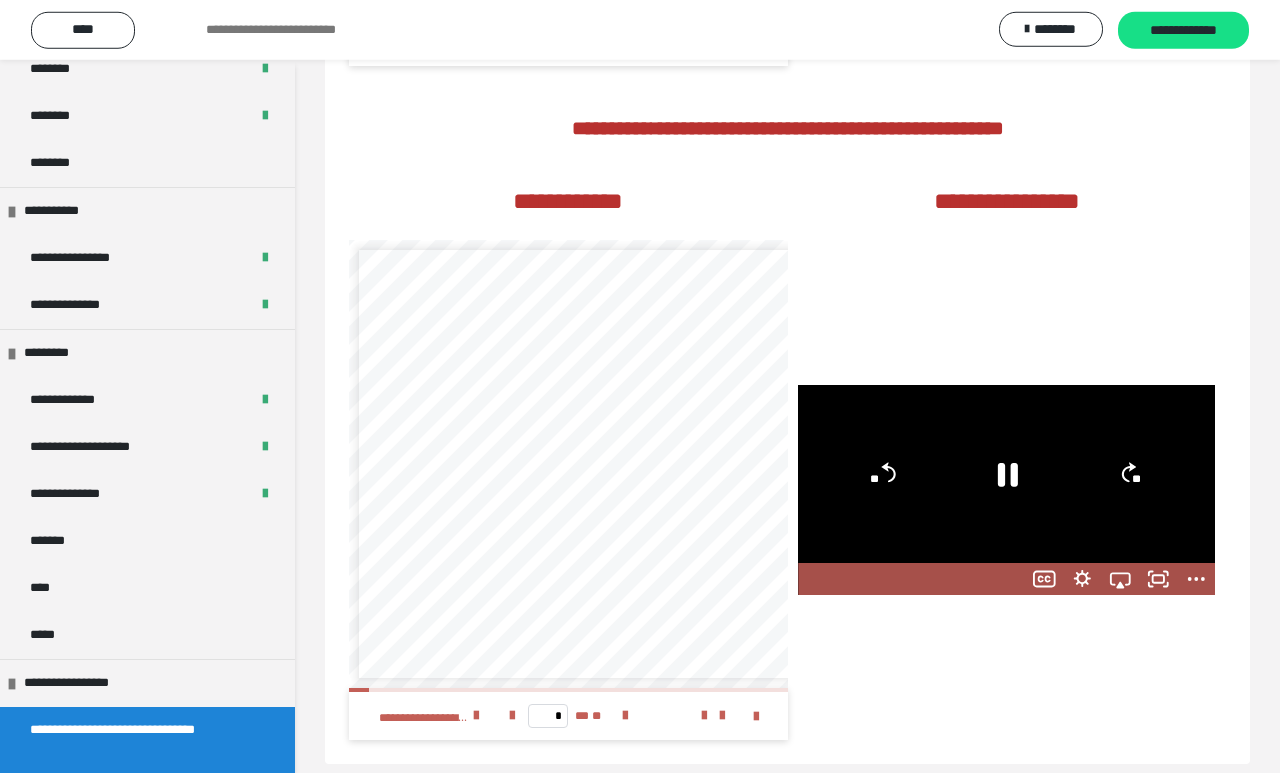 click 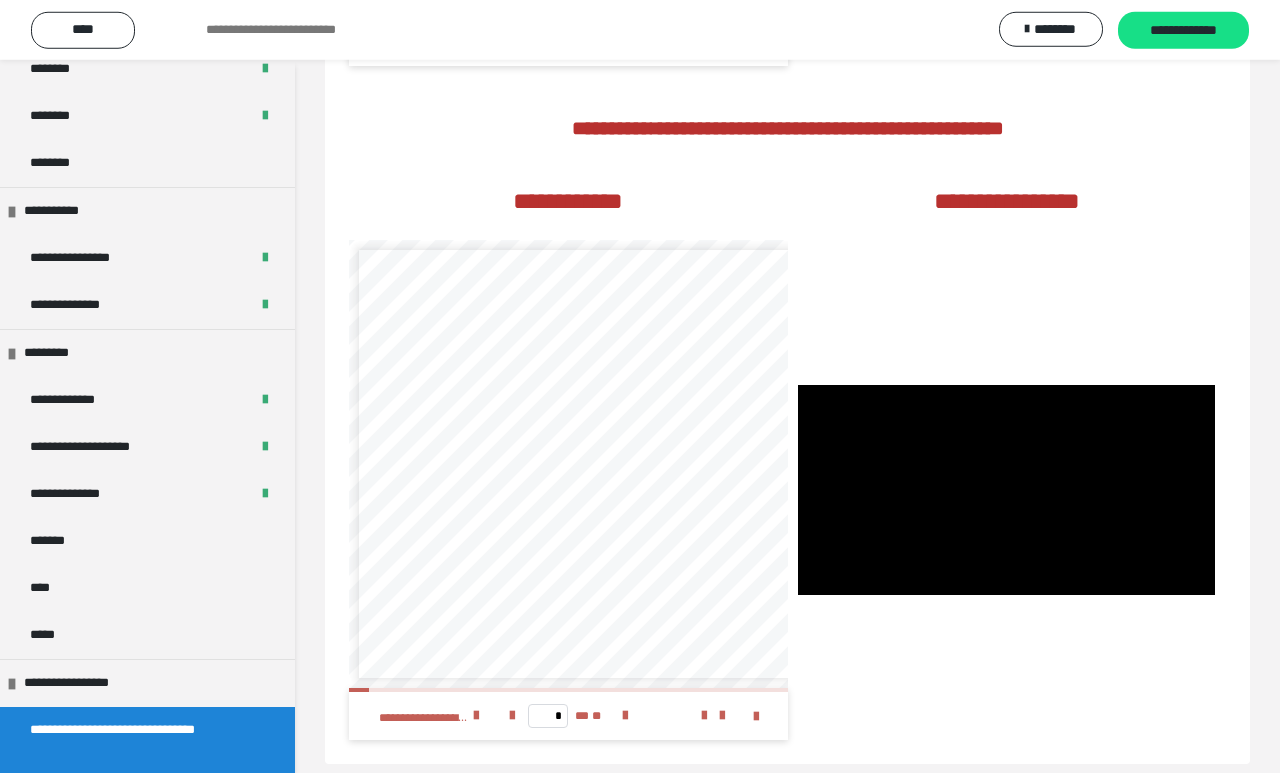 click at bounding box center [1006, 490] 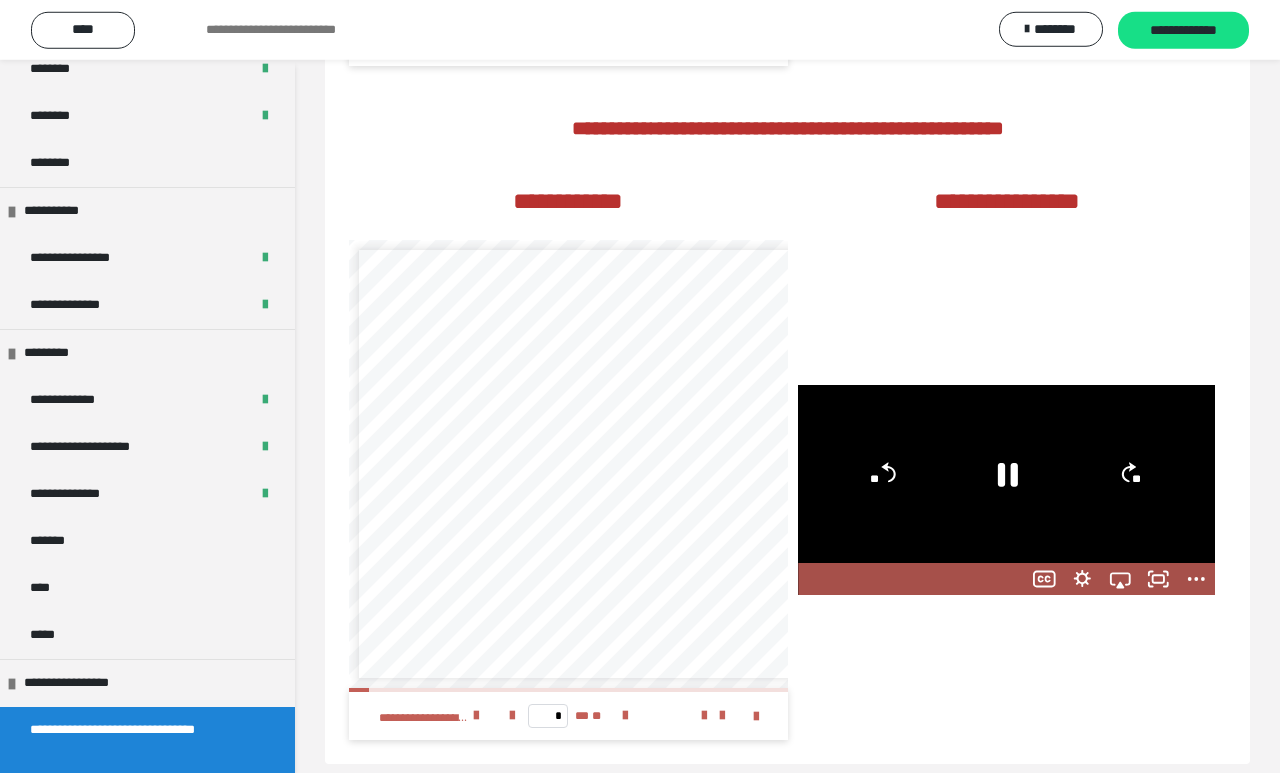 click 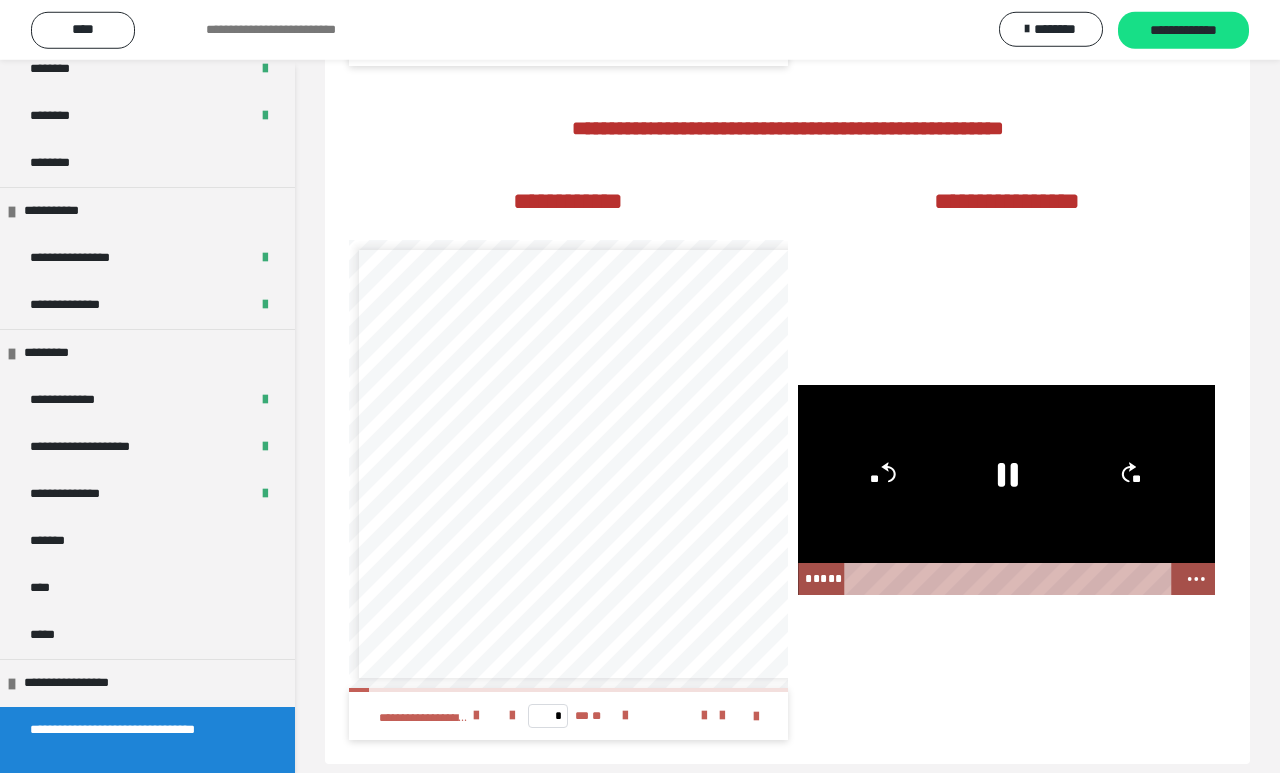 click 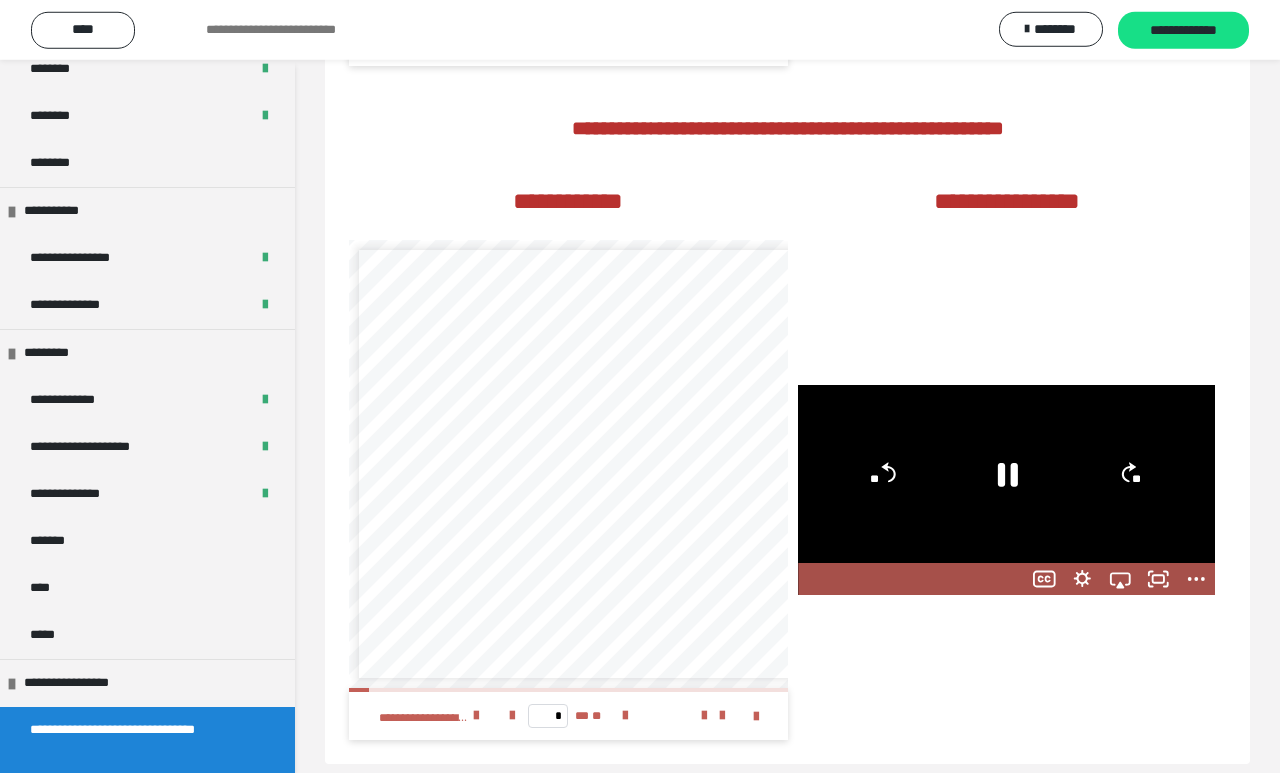 click 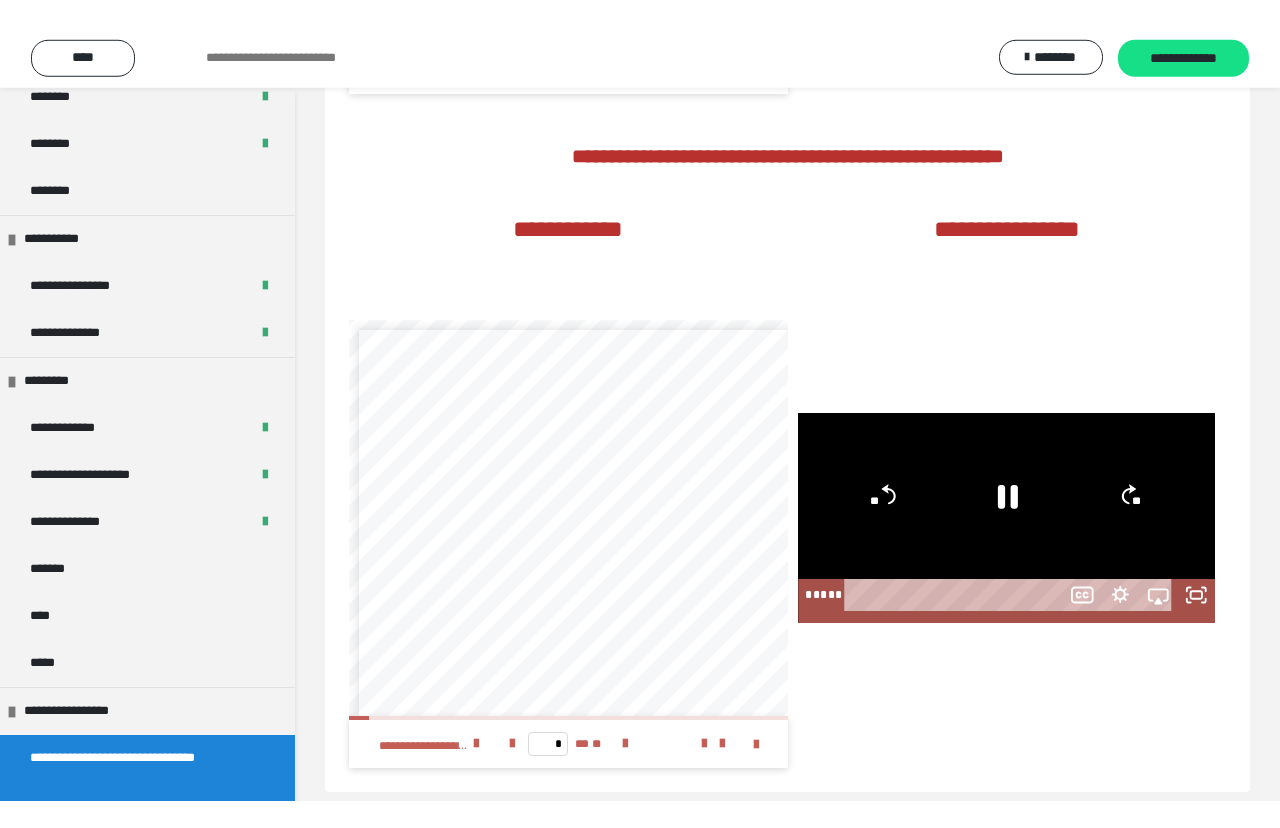 scroll, scrollTop: 24, scrollLeft: 0, axis: vertical 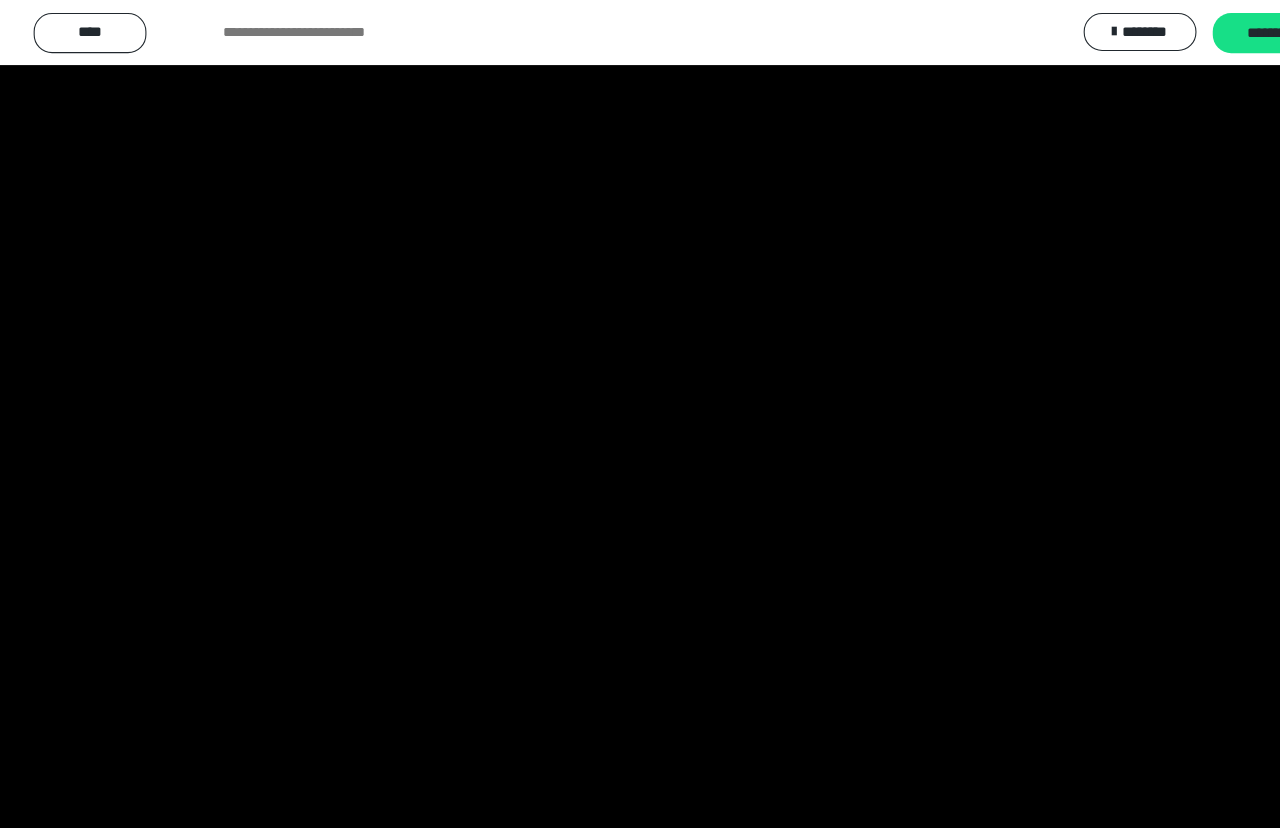 click at bounding box center (640, 414) 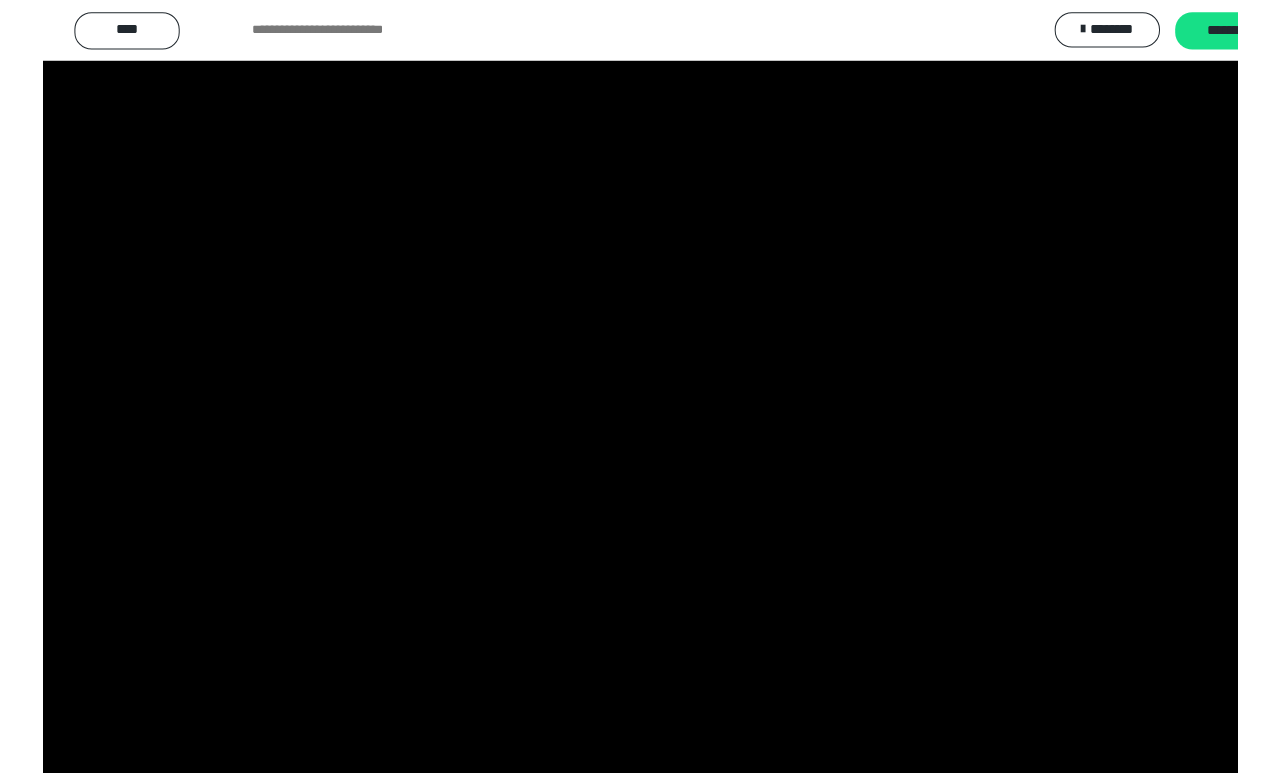 scroll, scrollTop: 2518, scrollLeft: 0, axis: vertical 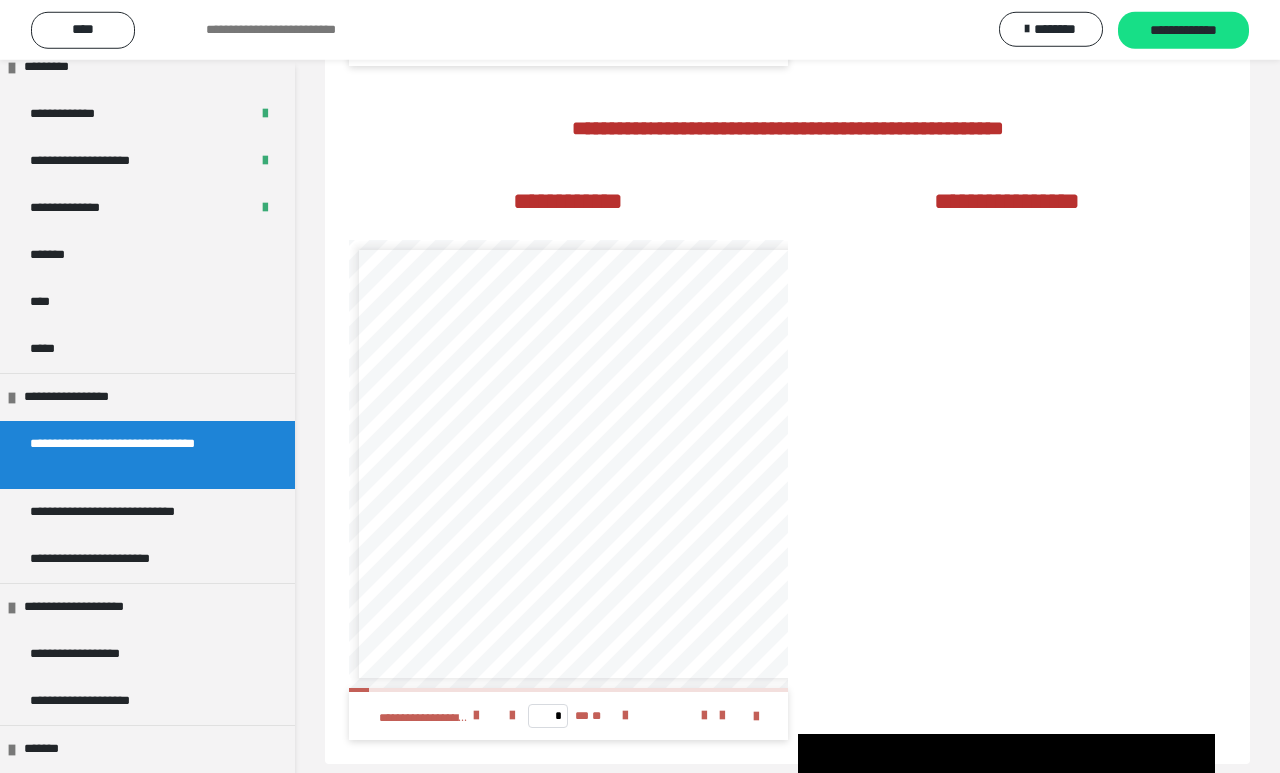 click on "**********" at bounding box center [139, 512] 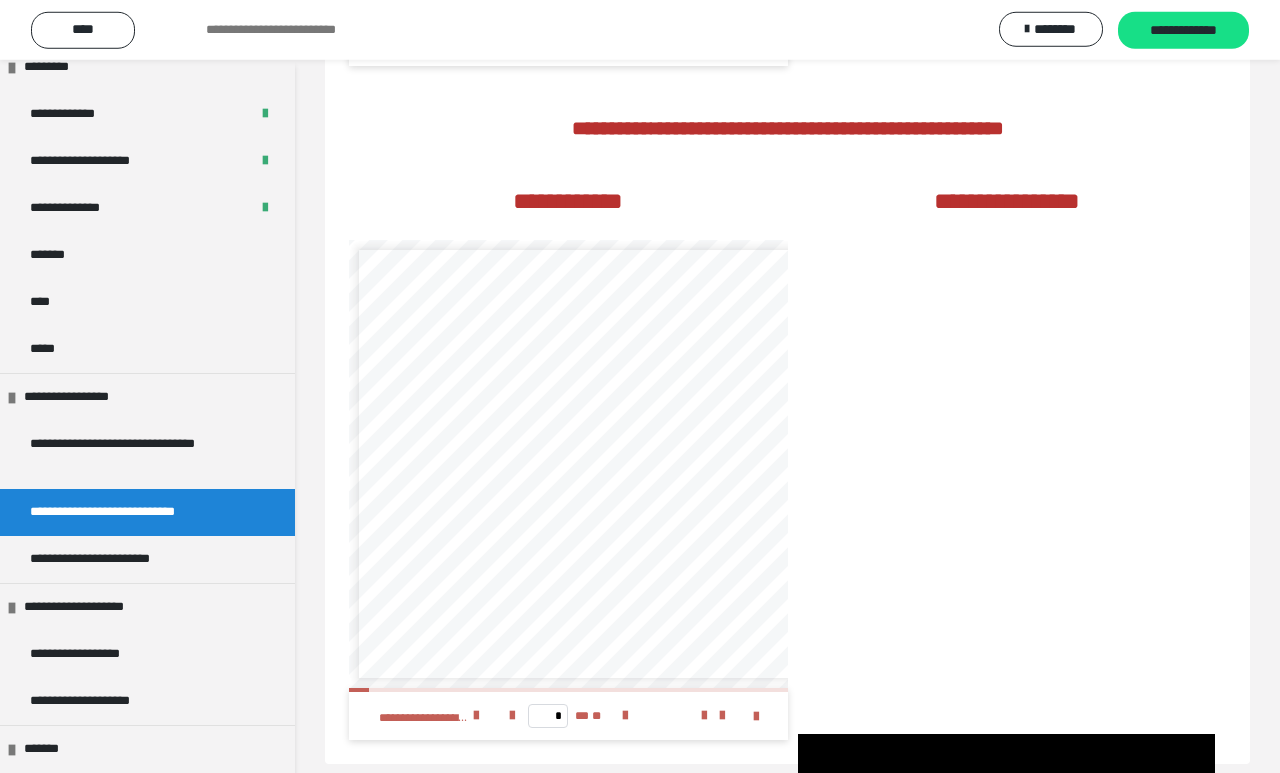 scroll, scrollTop: 0, scrollLeft: 0, axis: both 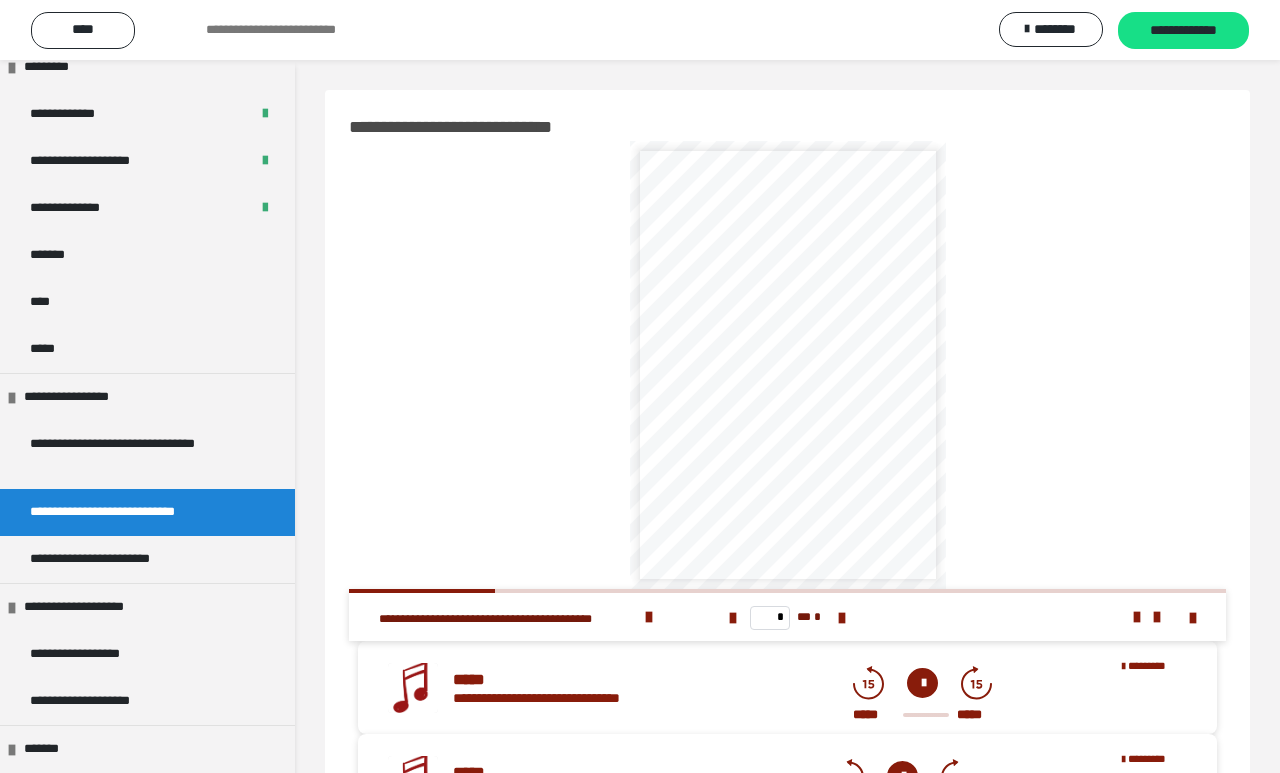 click at bounding box center [842, 618] 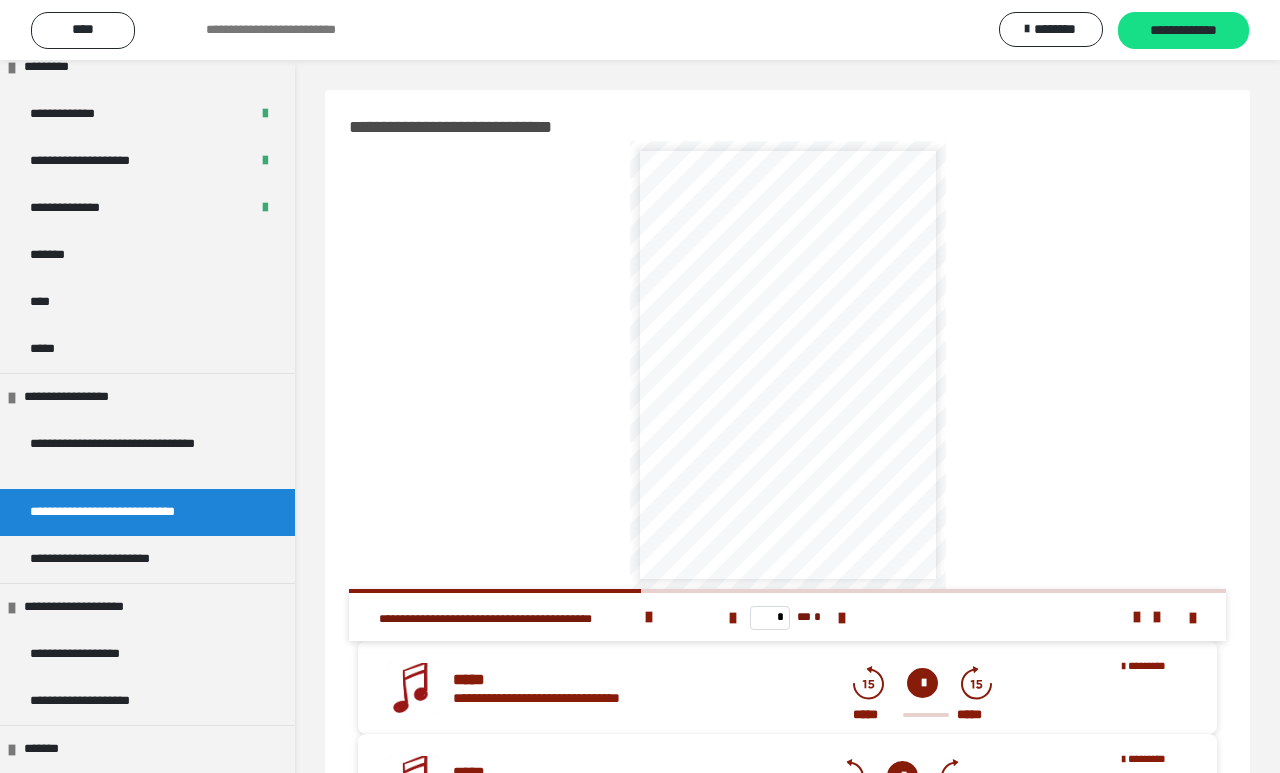 click at bounding box center (842, 618) 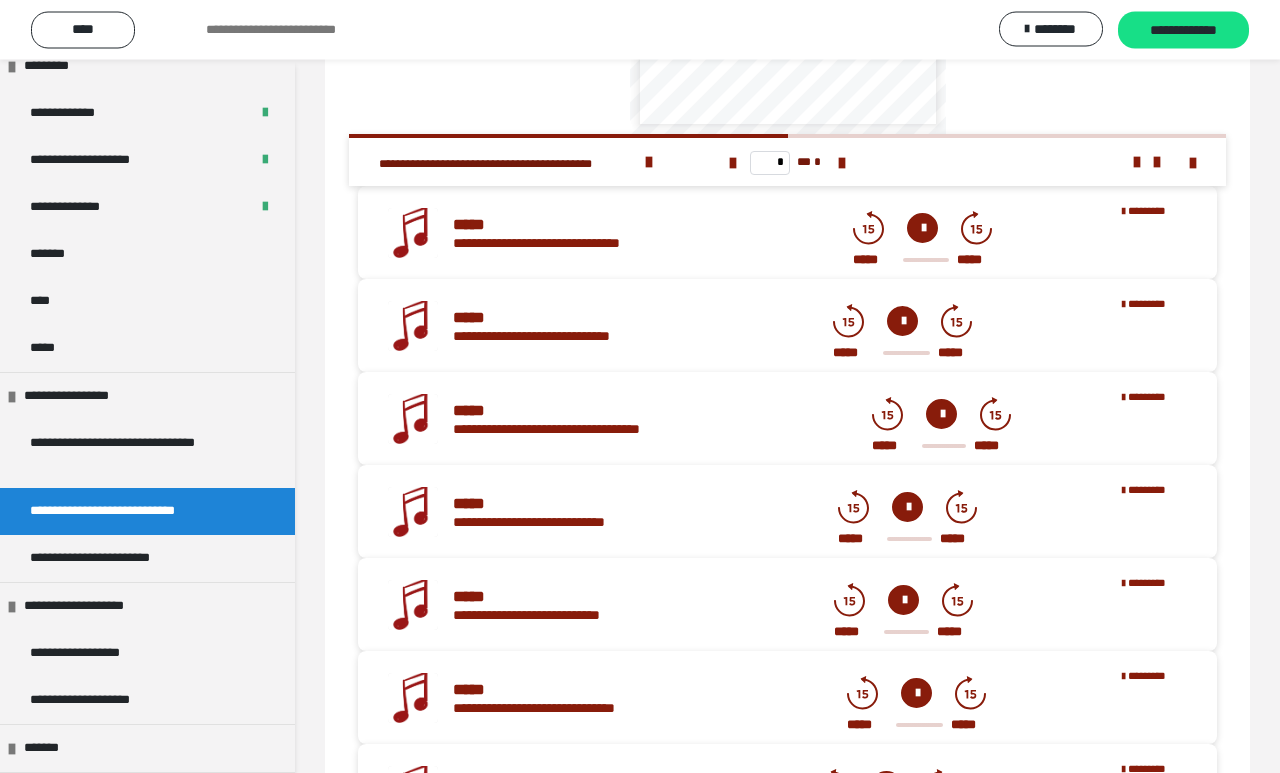 scroll, scrollTop: 463, scrollLeft: 0, axis: vertical 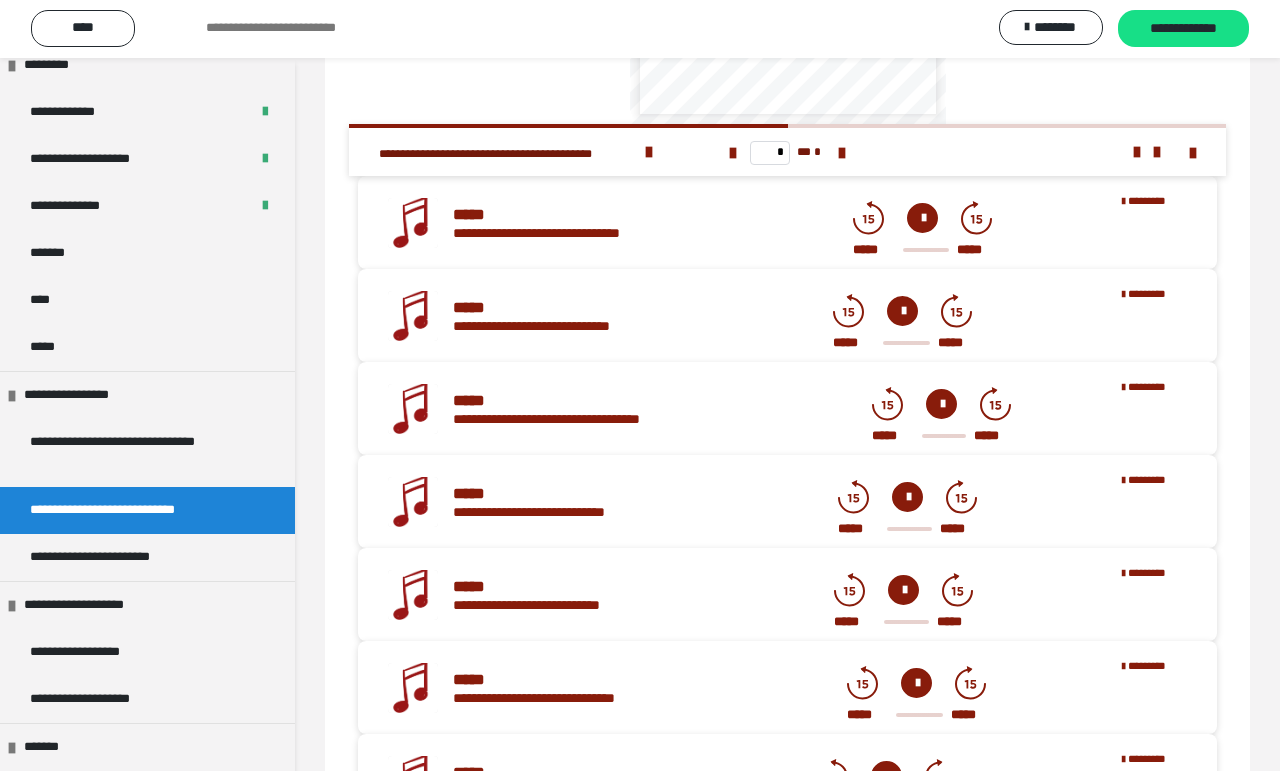 click at bounding box center [922, 220] 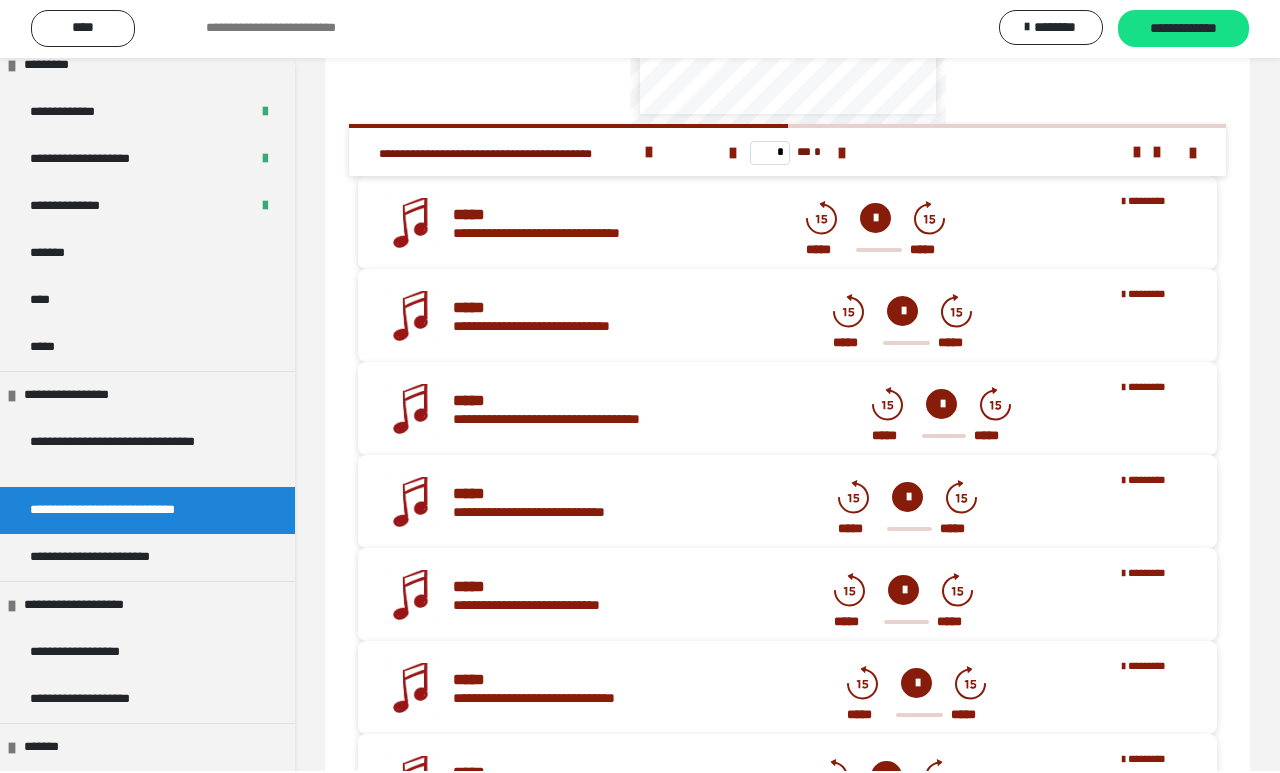 scroll, scrollTop: 465, scrollLeft: 0, axis: vertical 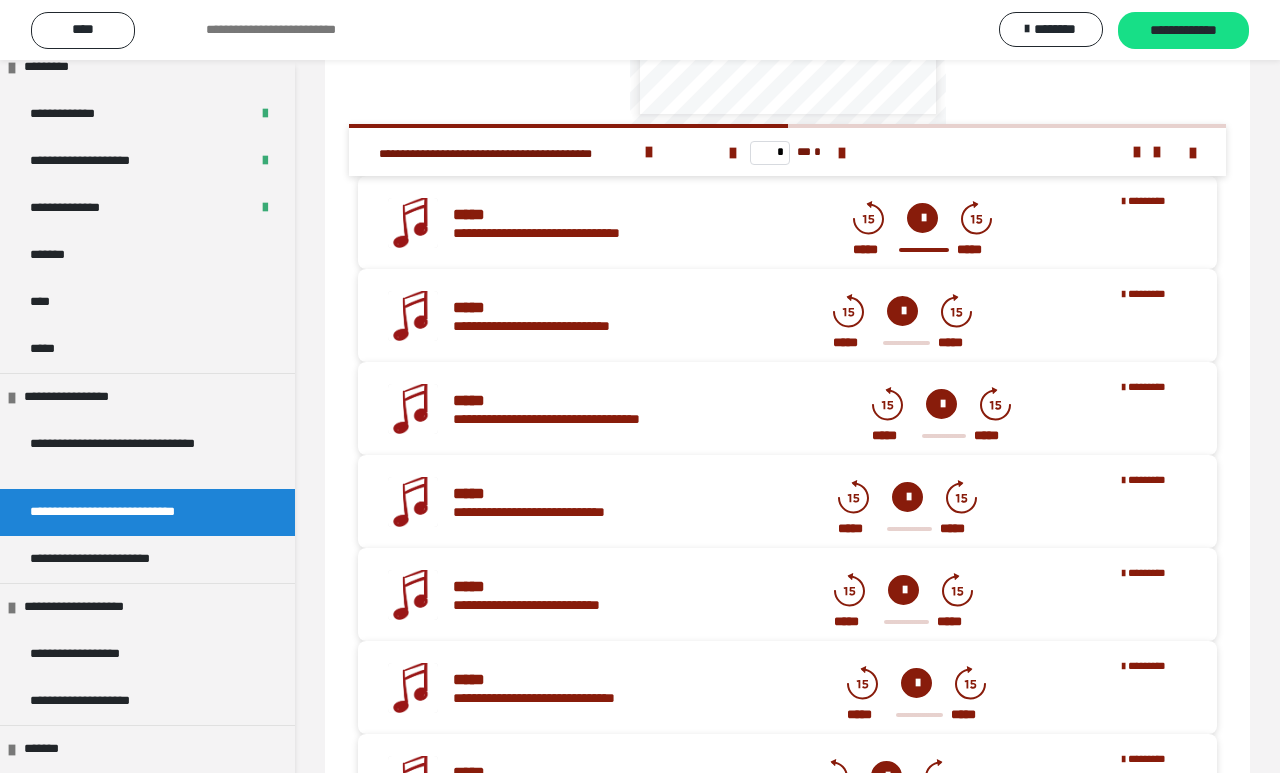 click at bounding box center (902, 311) 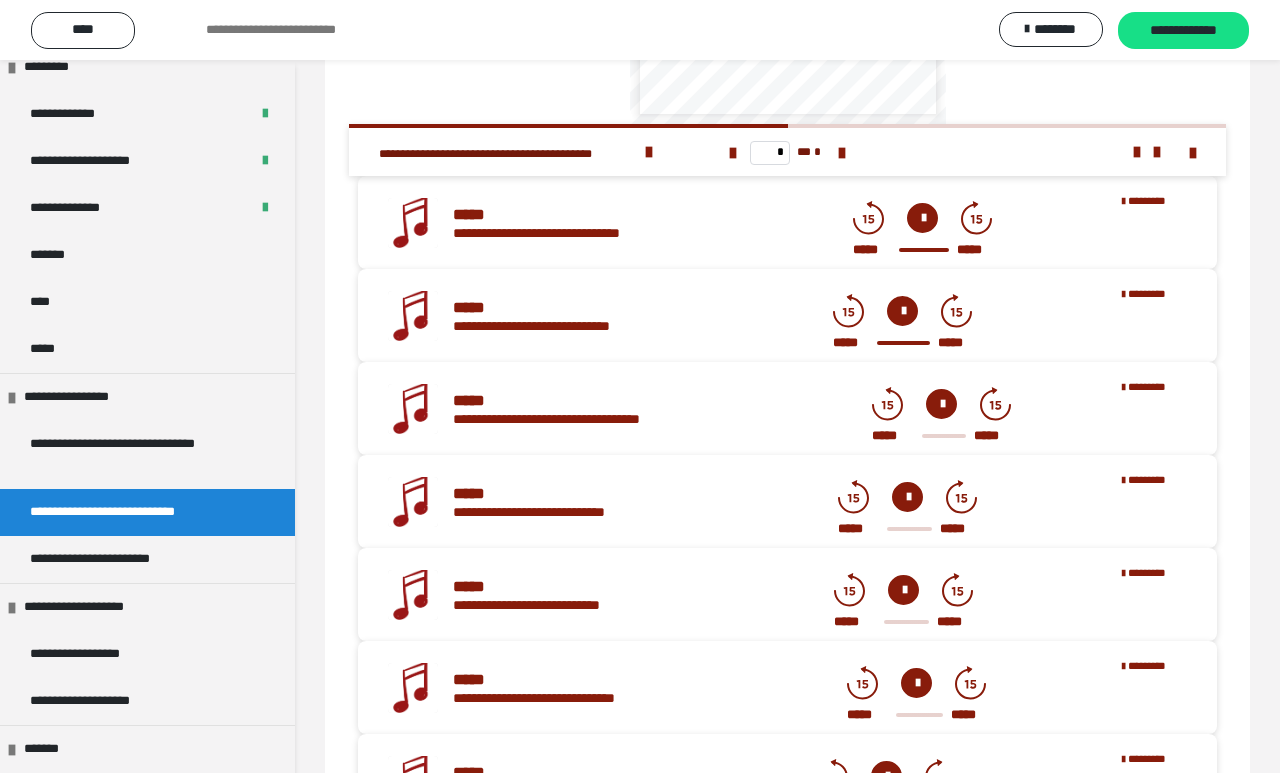 click at bounding box center [941, 404] 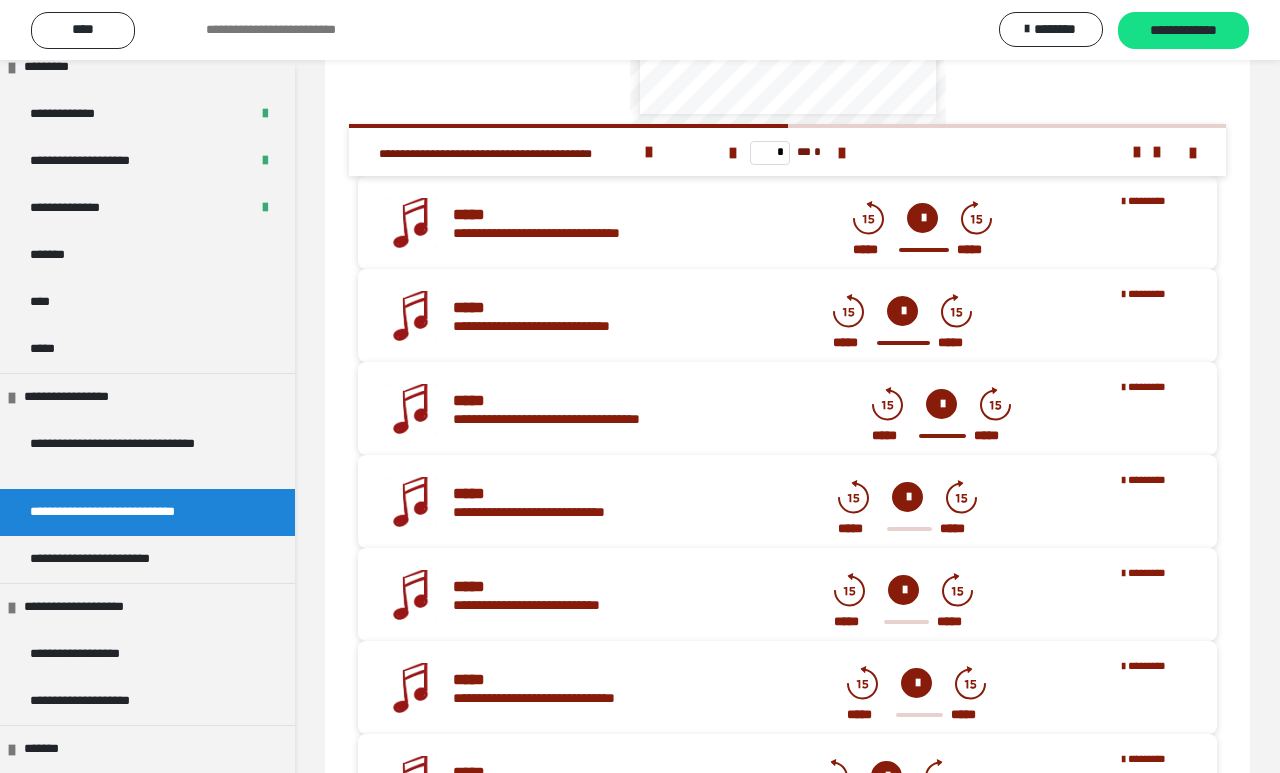 click at bounding box center [907, 497] 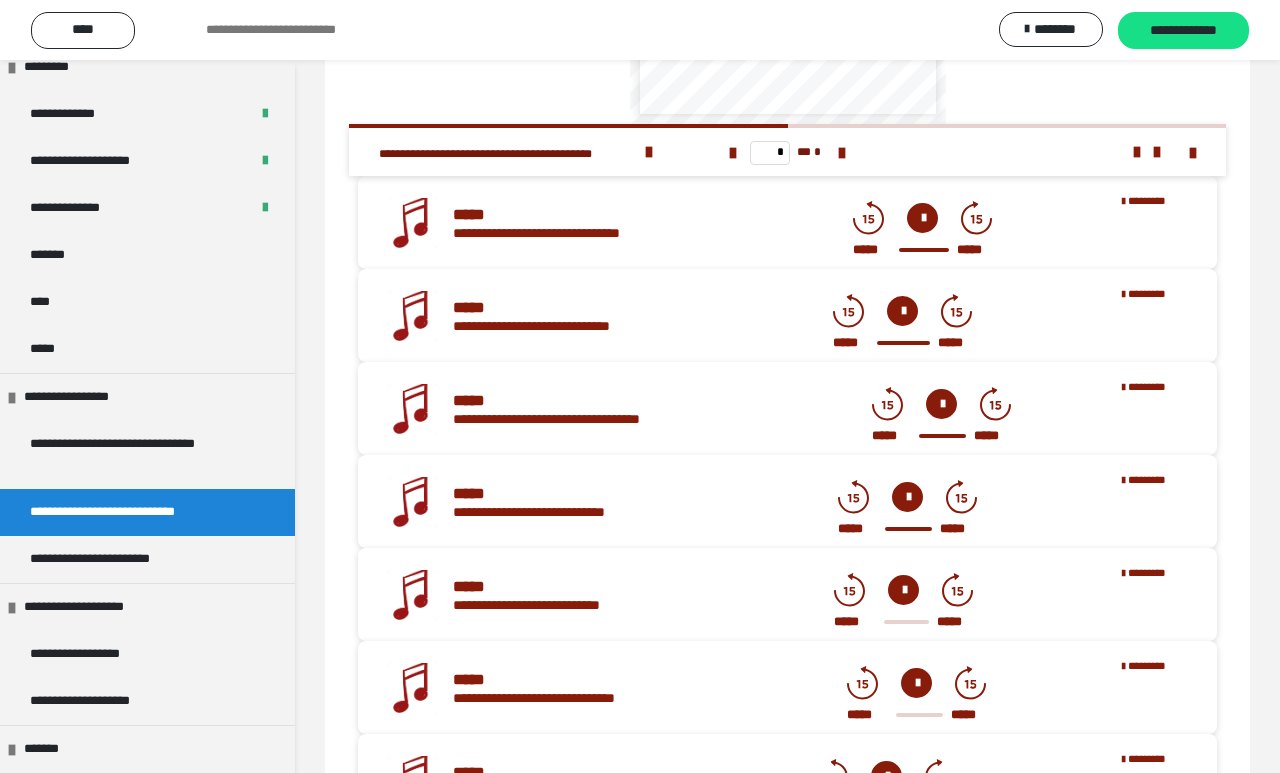 click at bounding box center [907, 497] 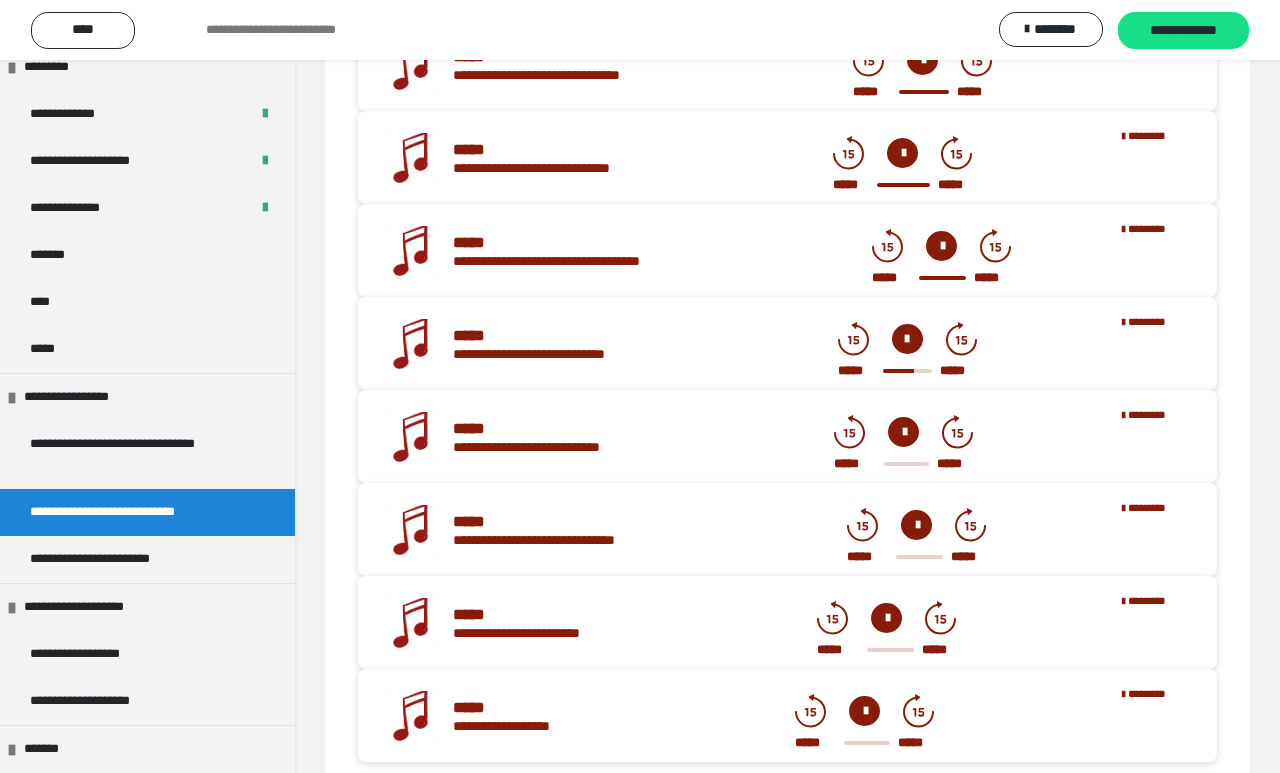scroll, scrollTop: 623, scrollLeft: 0, axis: vertical 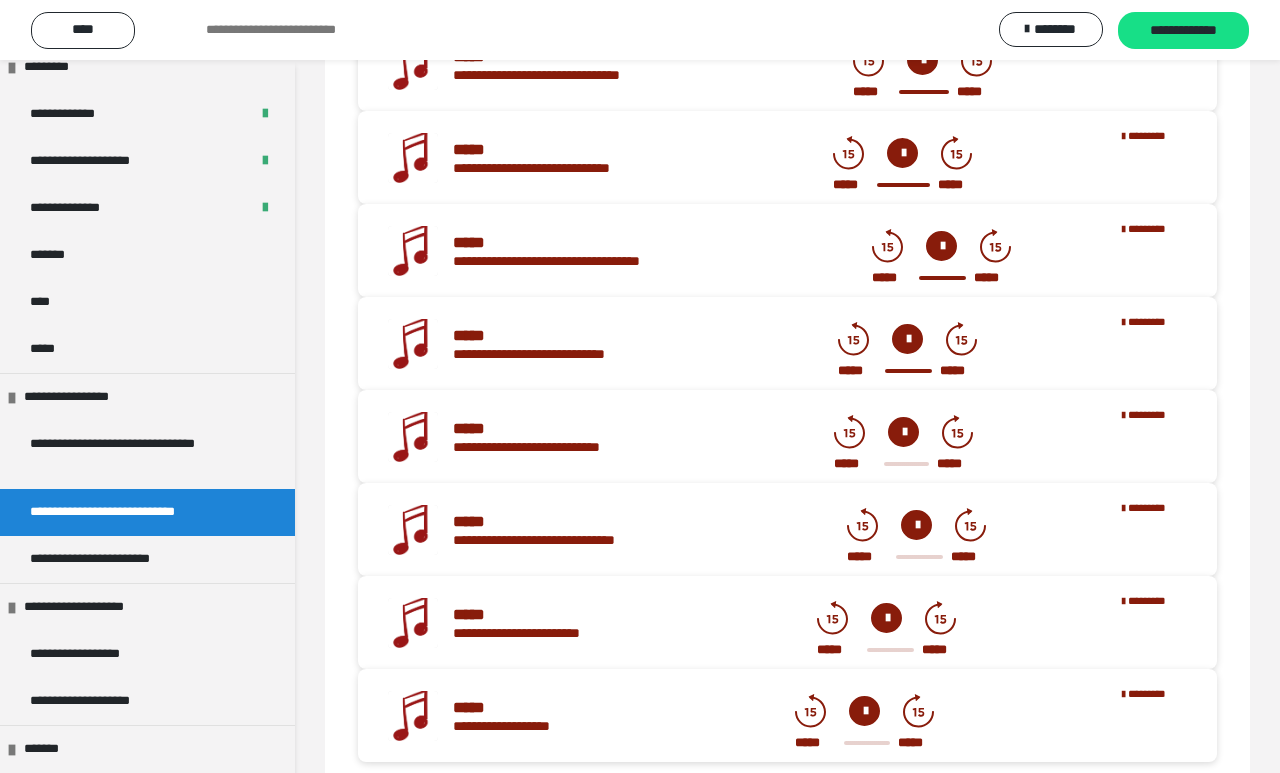 click at bounding box center [903, 432] 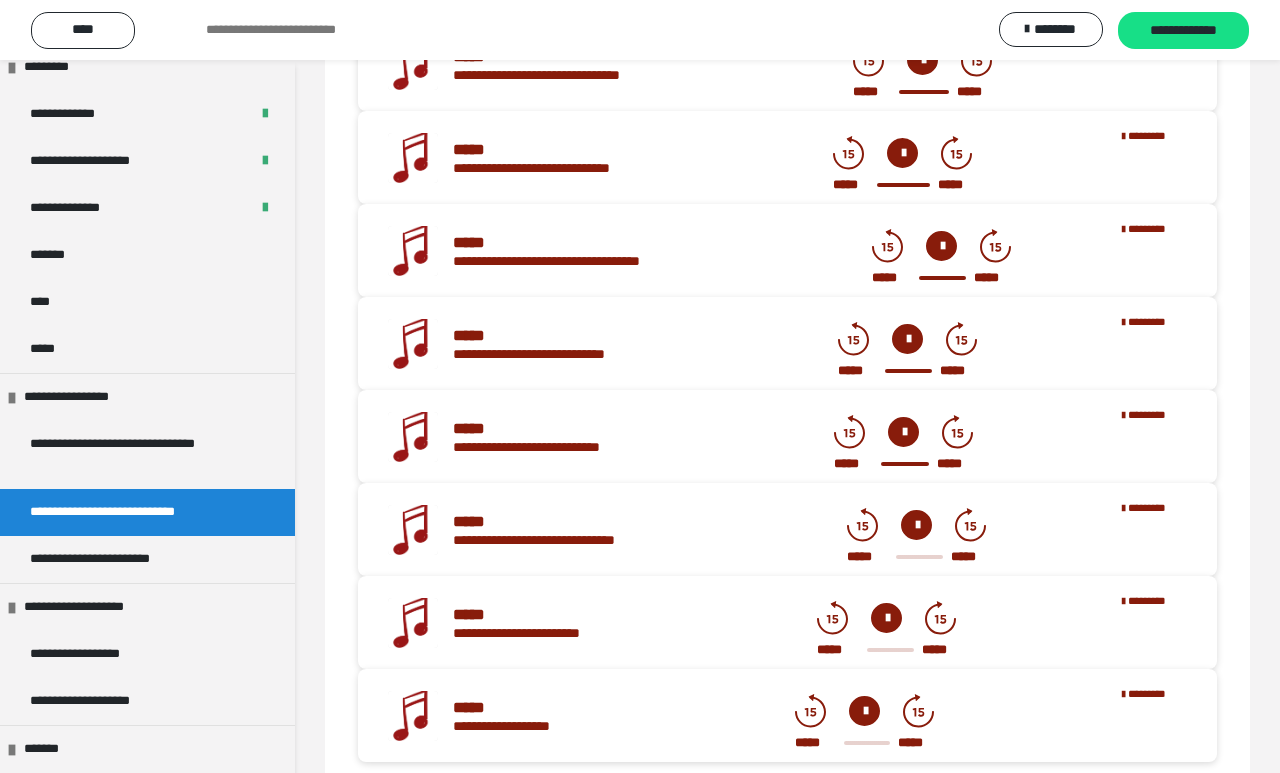 click at bounding box center [903, 432] 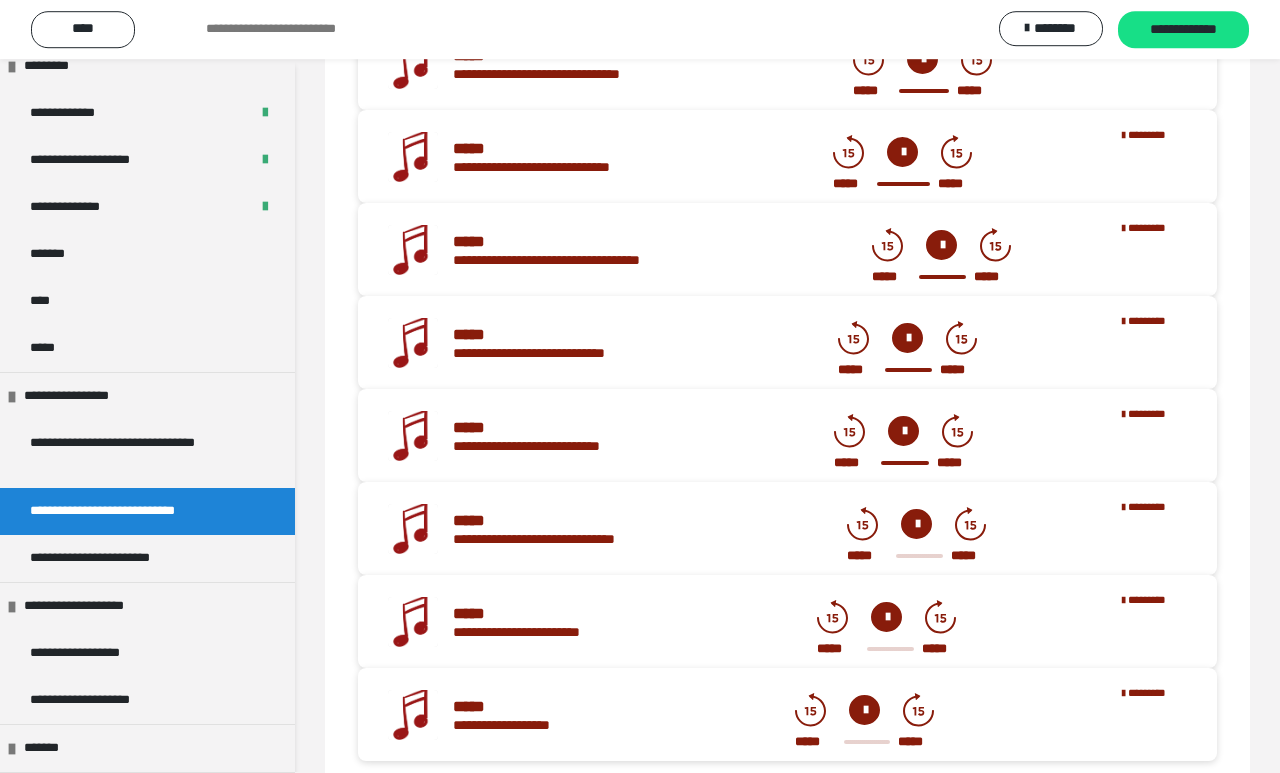 scroll, scrollTop: 623, scrollLeft: 0, axis: vertical 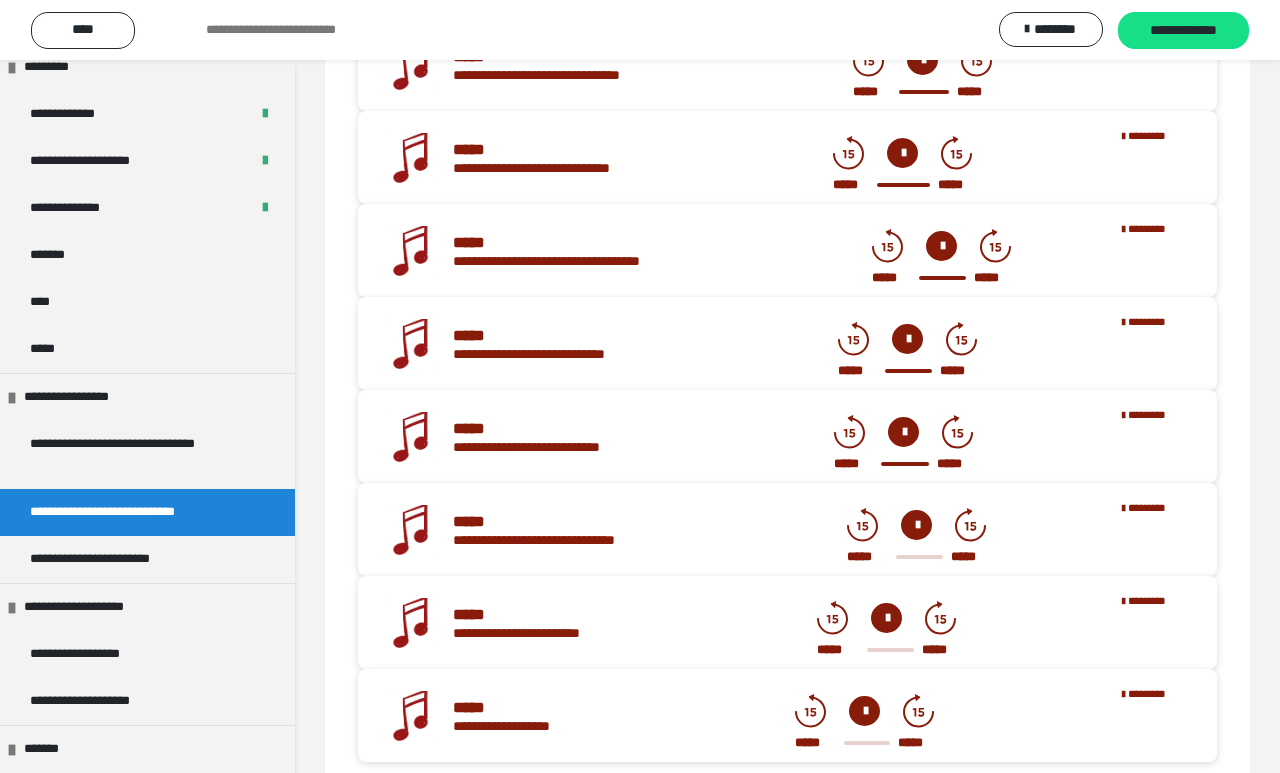 click at bounding box center (916, 525) 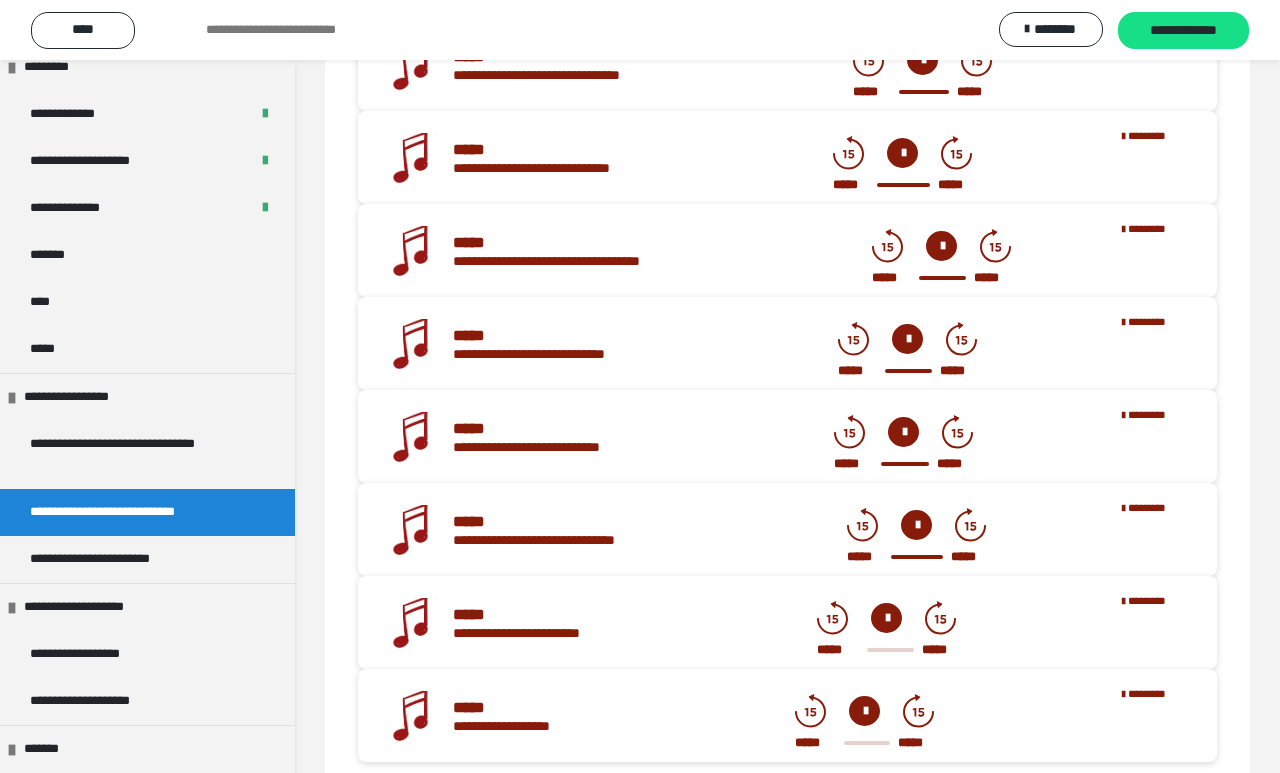 click at bounding box center (886, 618) 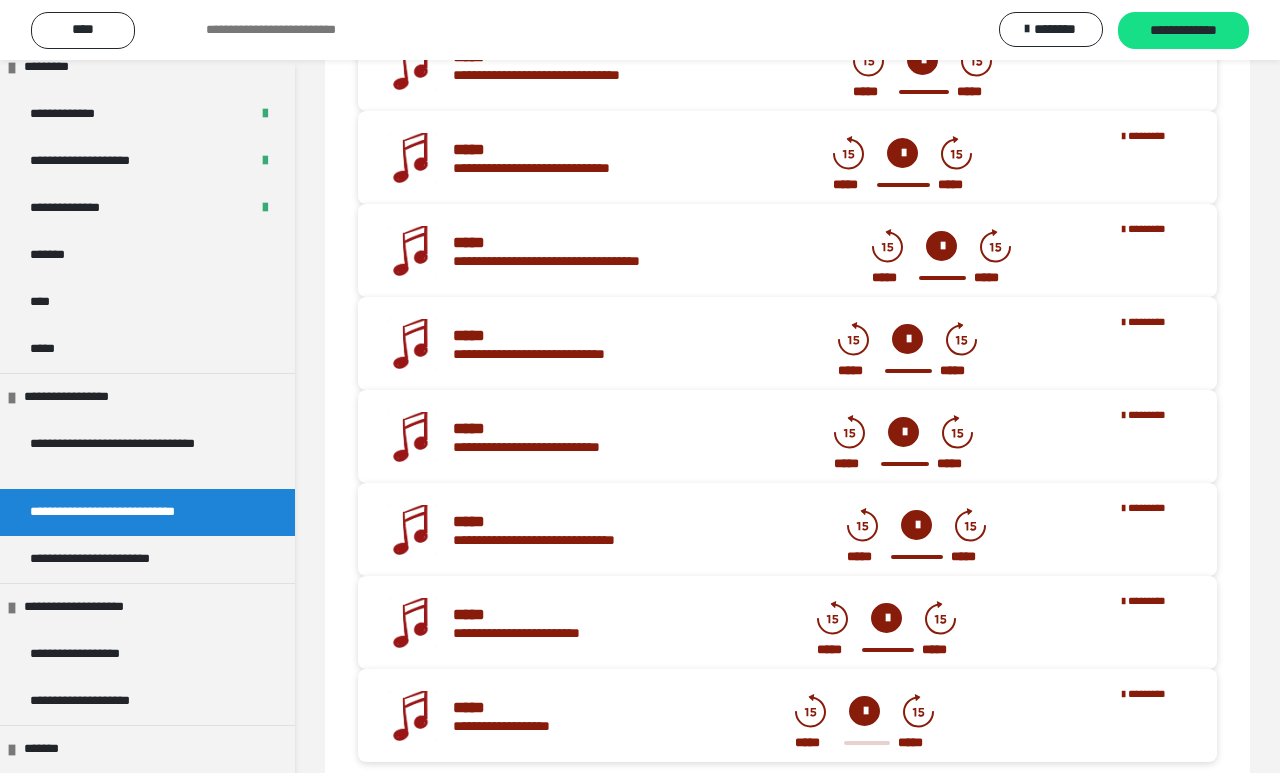 click at bounding box center (864, 711) 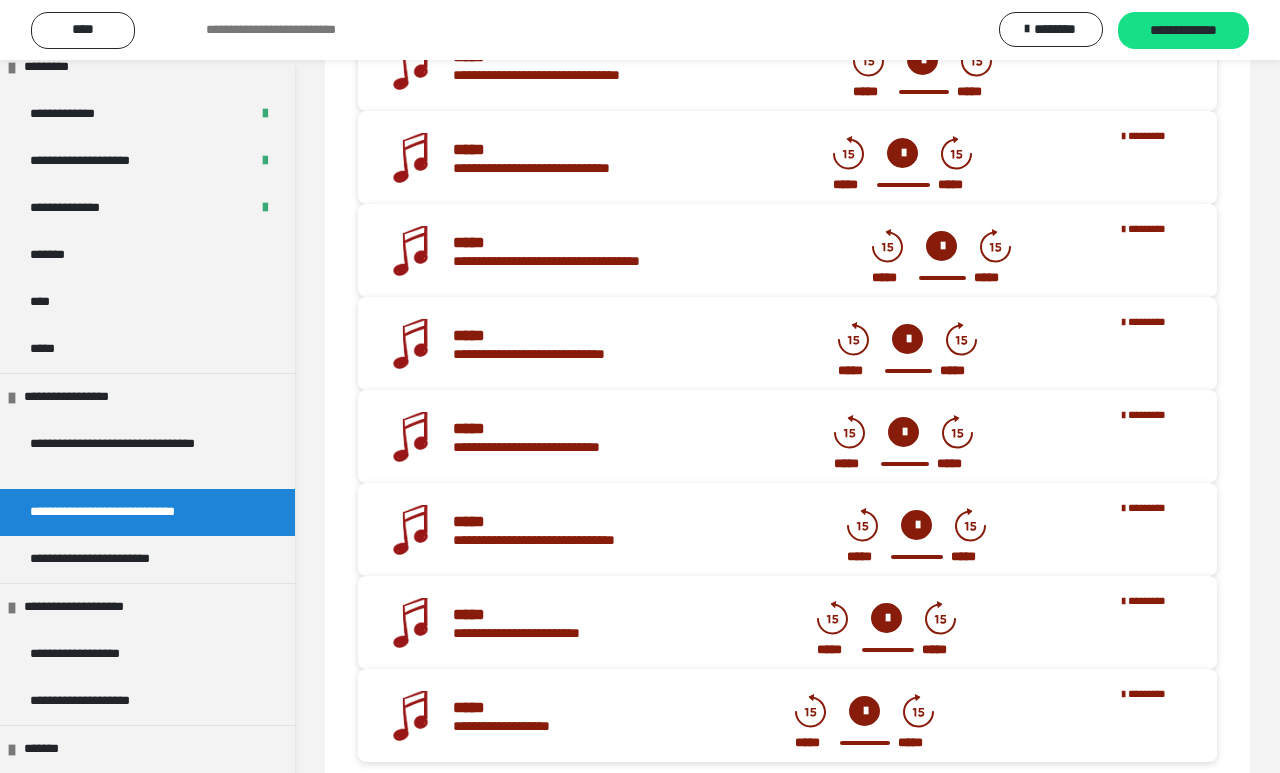 click on "**********" at bounding box center (124, 559) 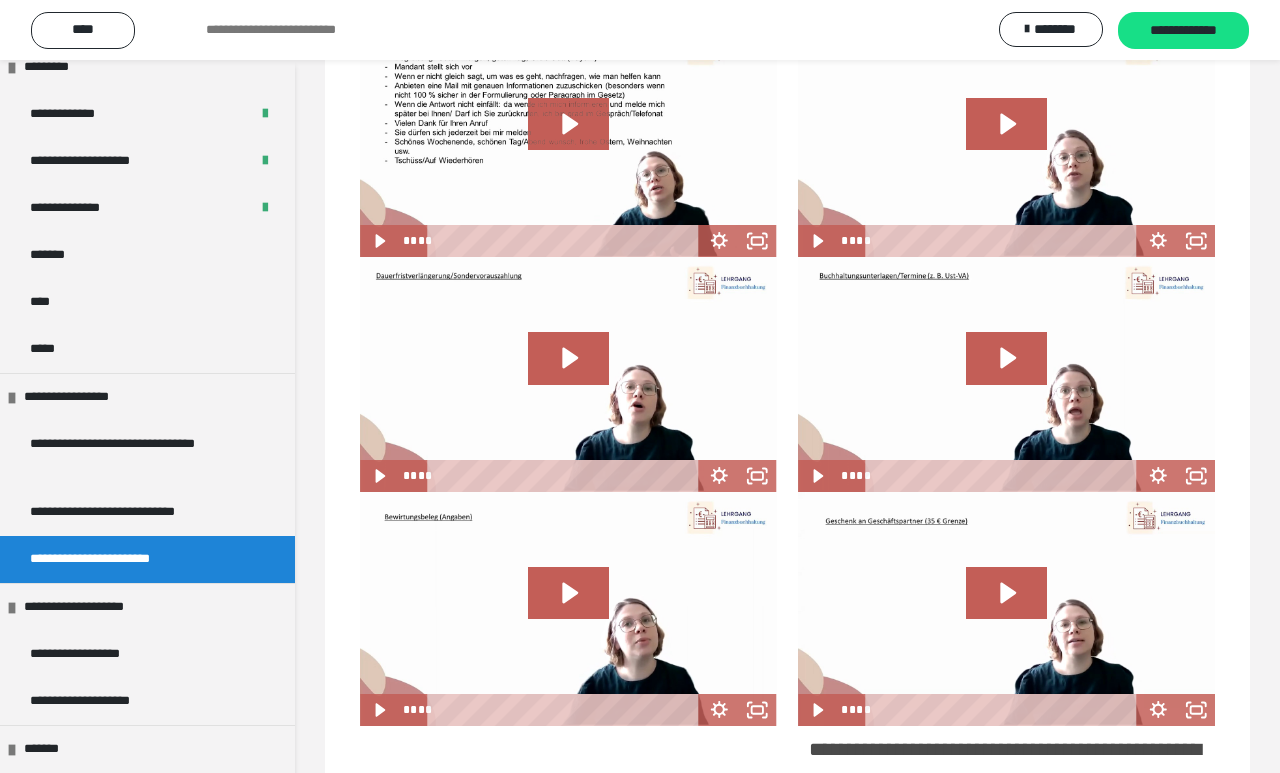 scroll, scrollTop: 0, scrollLeft: 0, axis: both 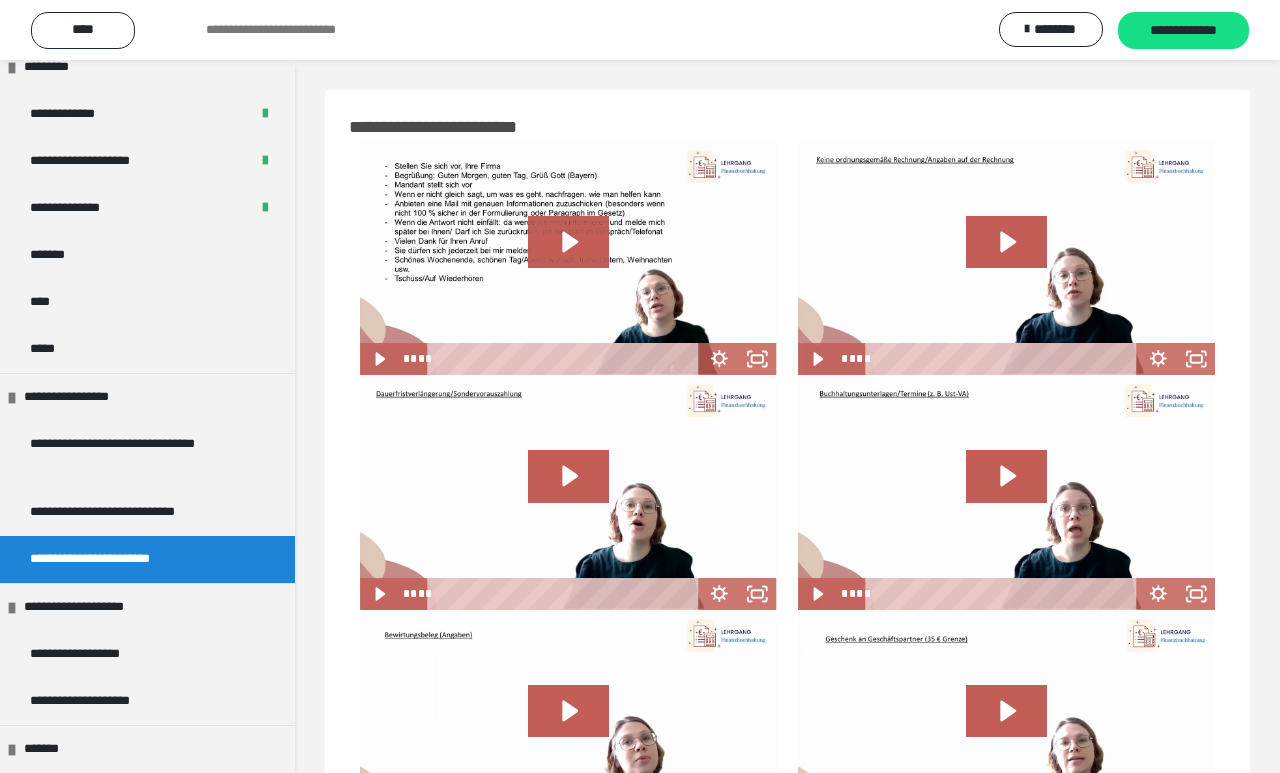 click 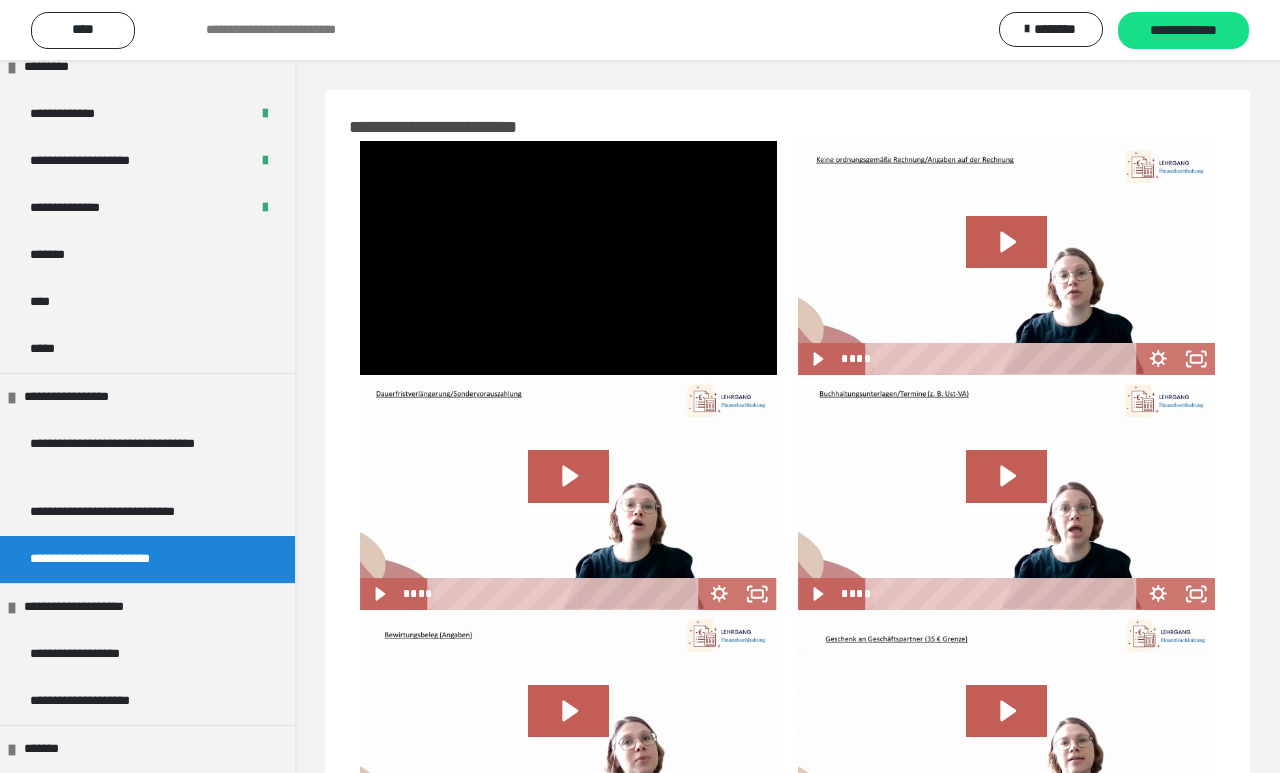 click 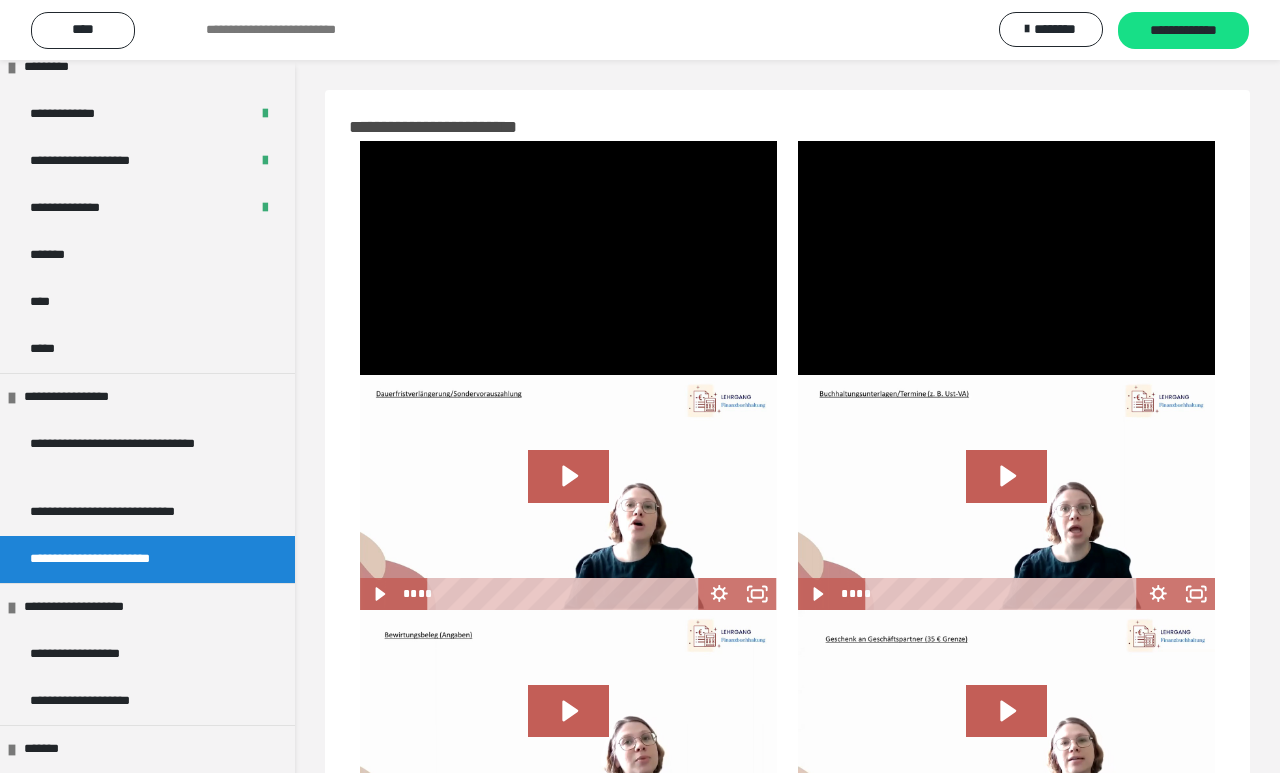 click 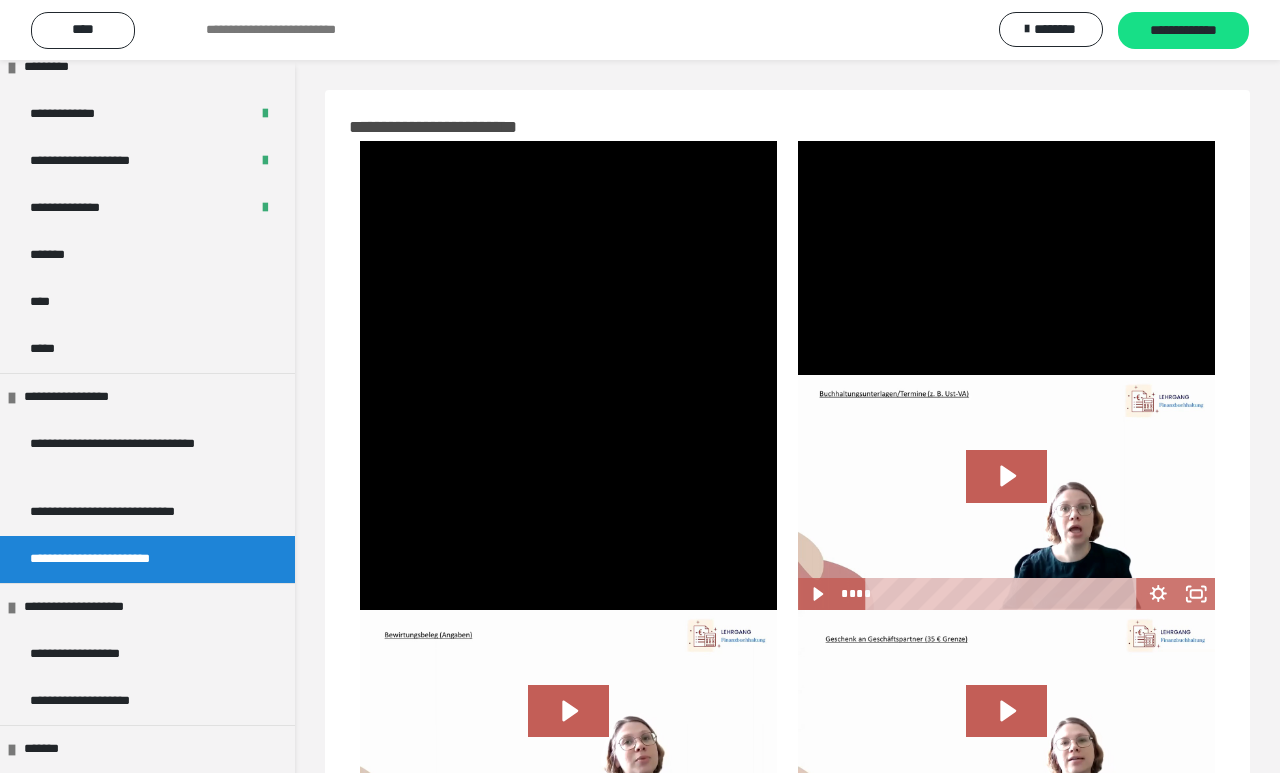 click 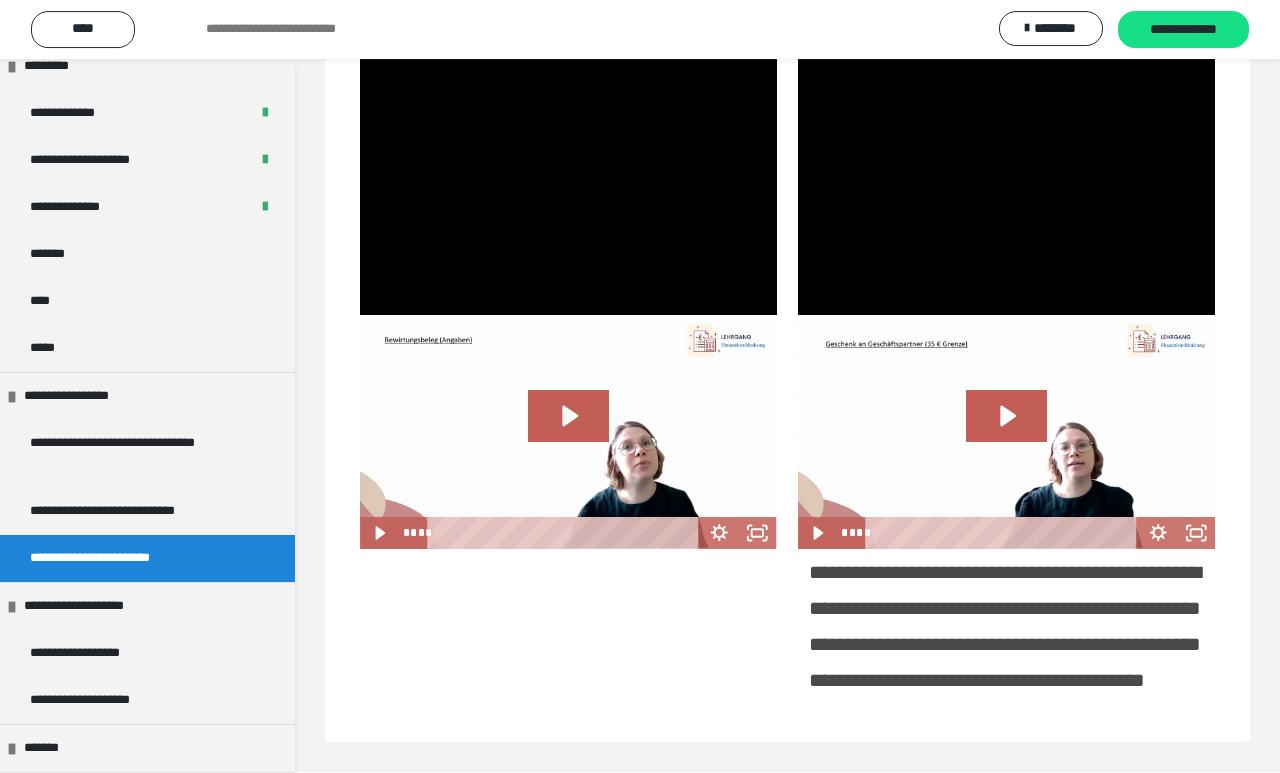scroll, scrollTop: 359, scrollLeft: 0, axis: vertical 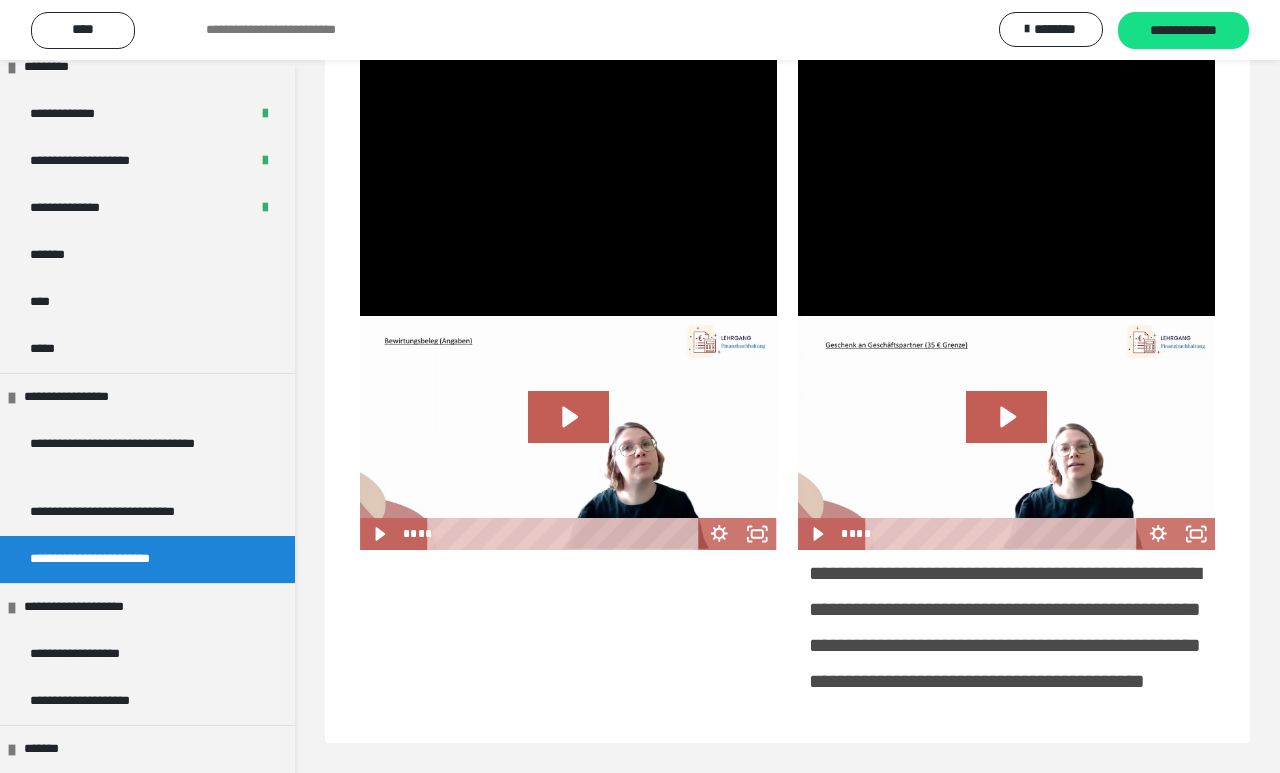 click 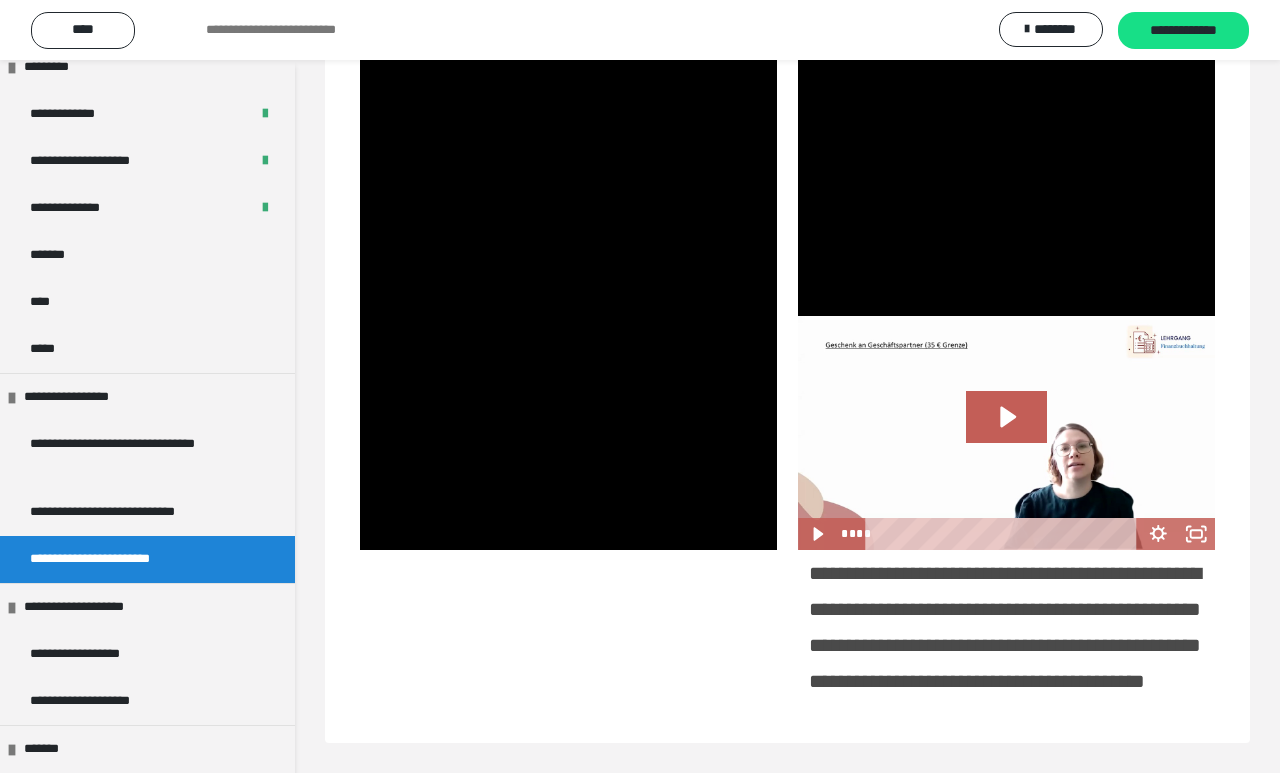 click 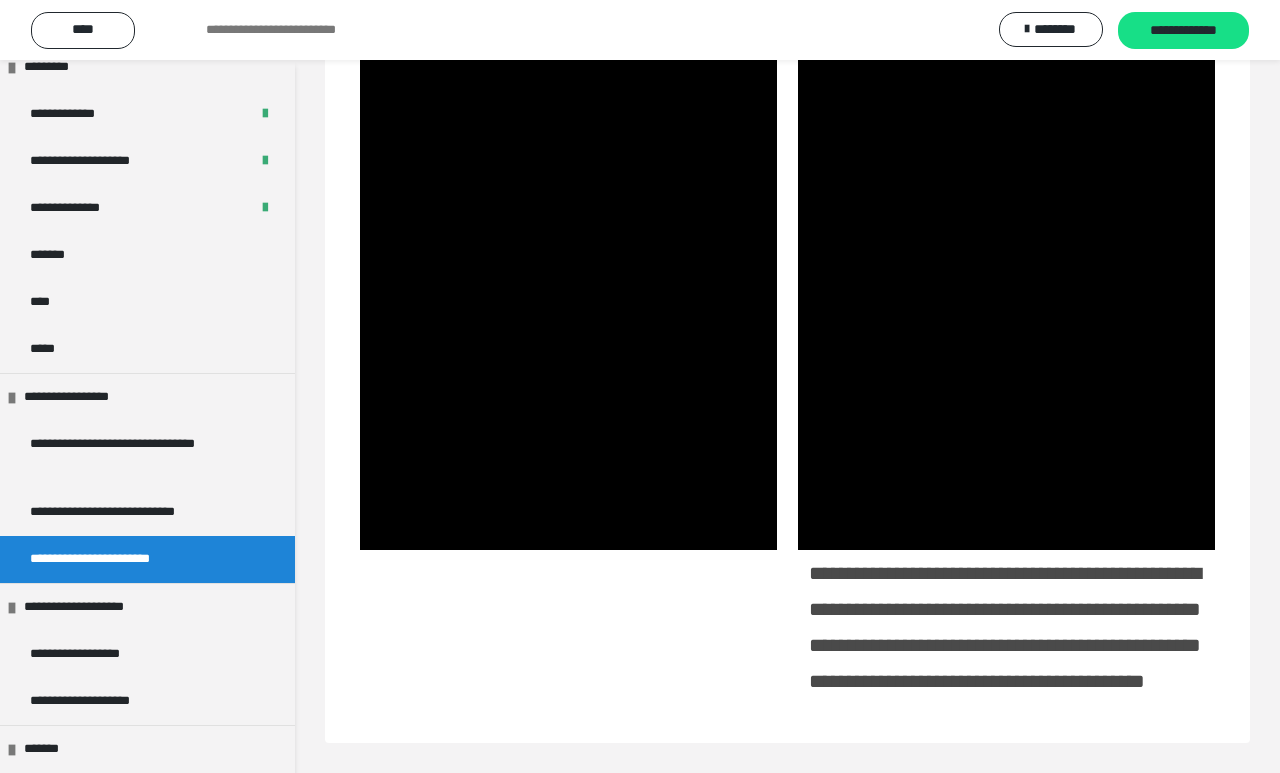 click at bounding box center [1006, 433] 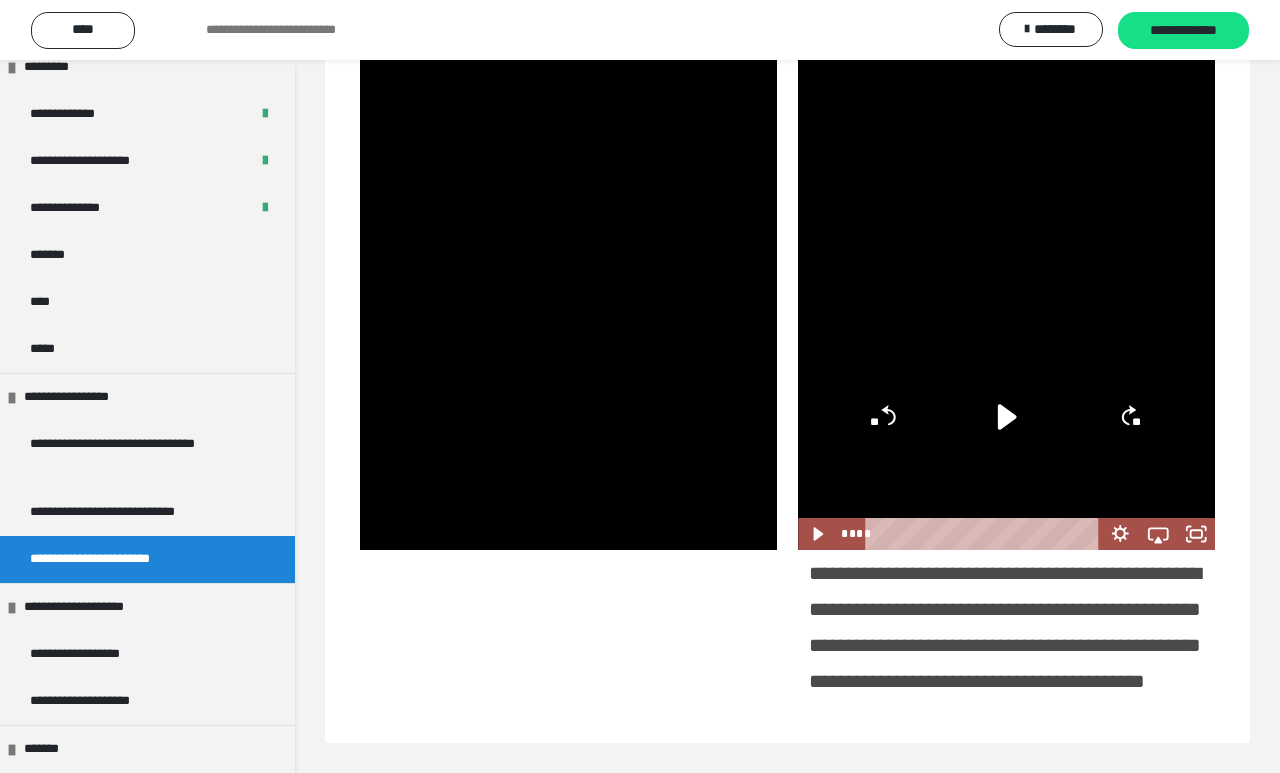 click at bounding box center (568, 433) 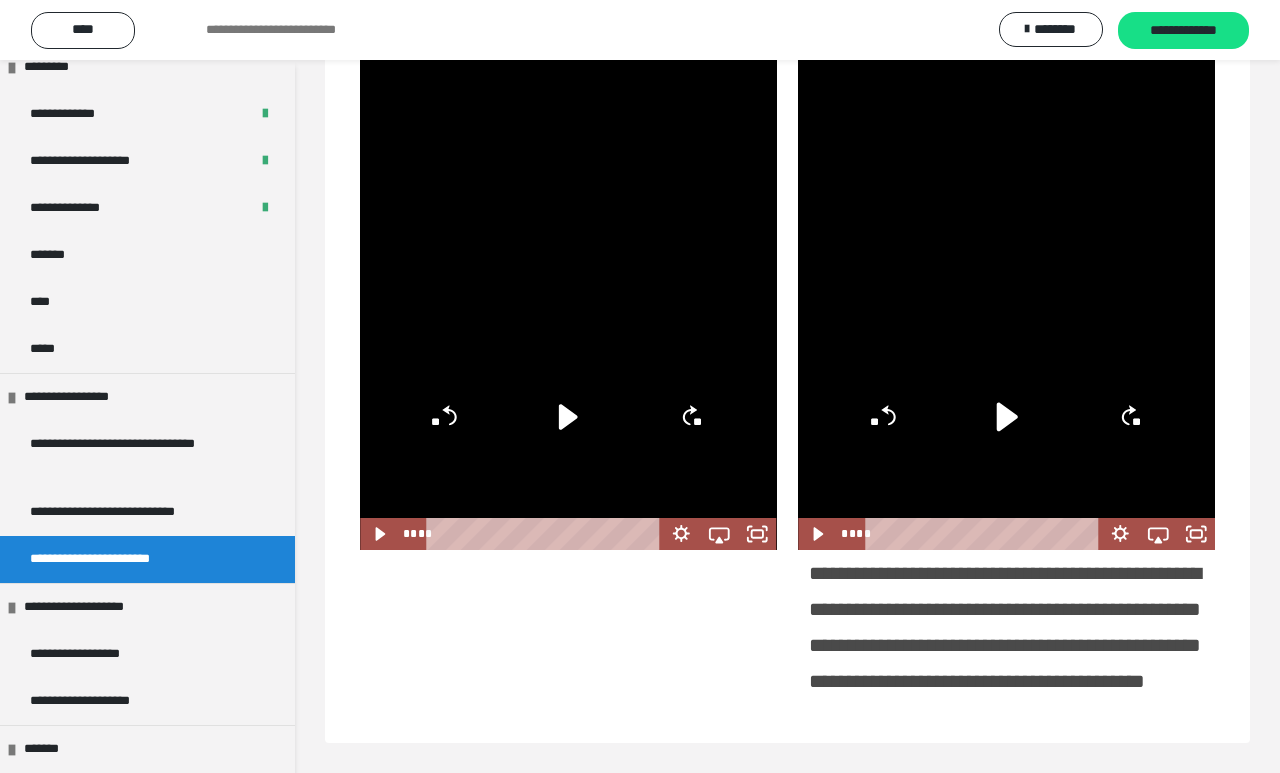 click 